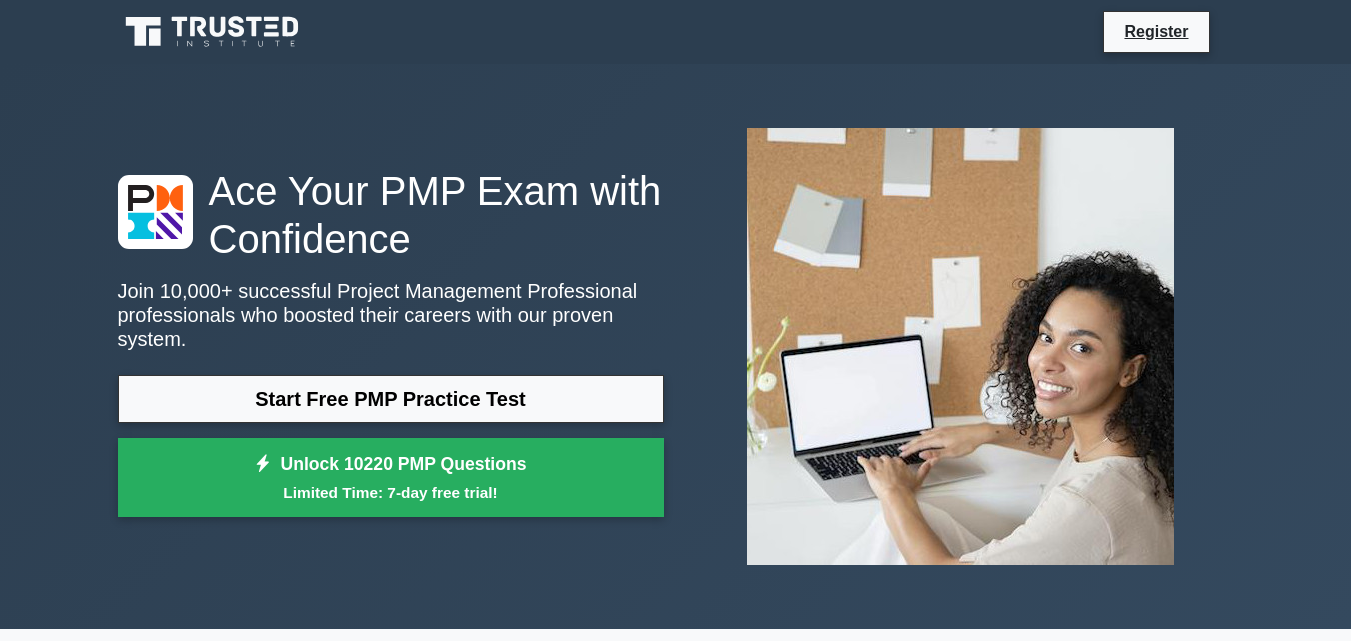 scroll, scrollTop: 0, scrollLeft: 0, axis: both 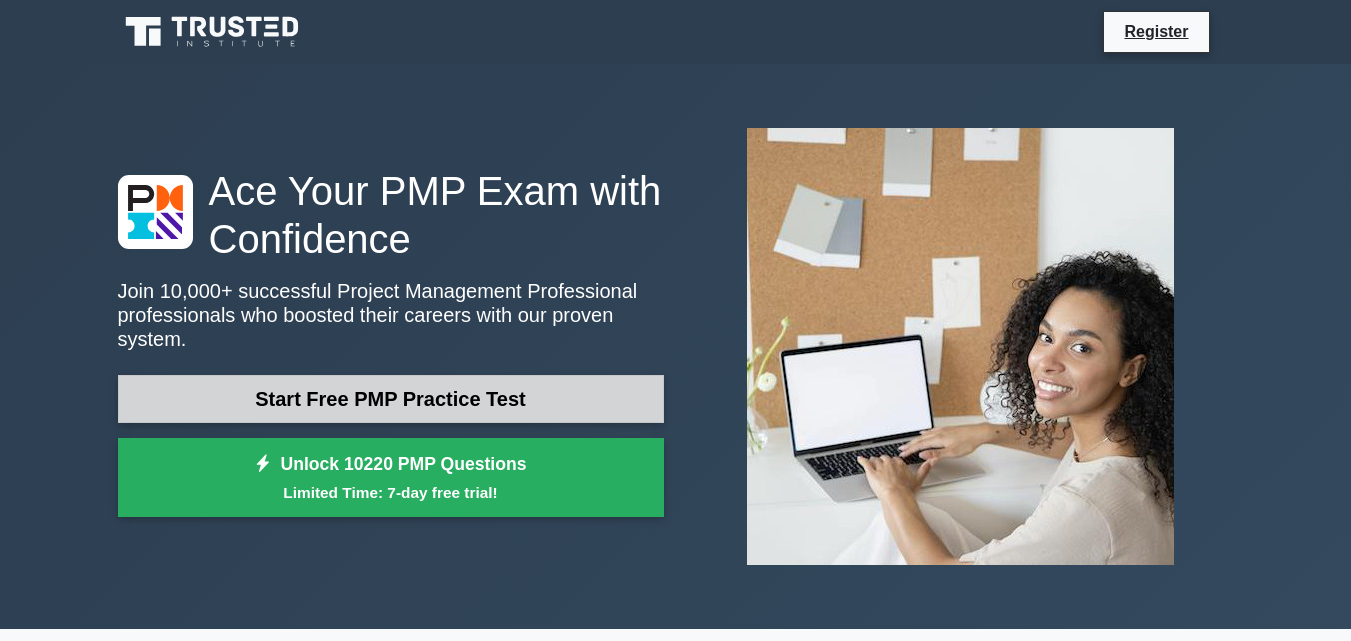 click on "Start Free PMP Practice Test" at bounding box center [391, 399] 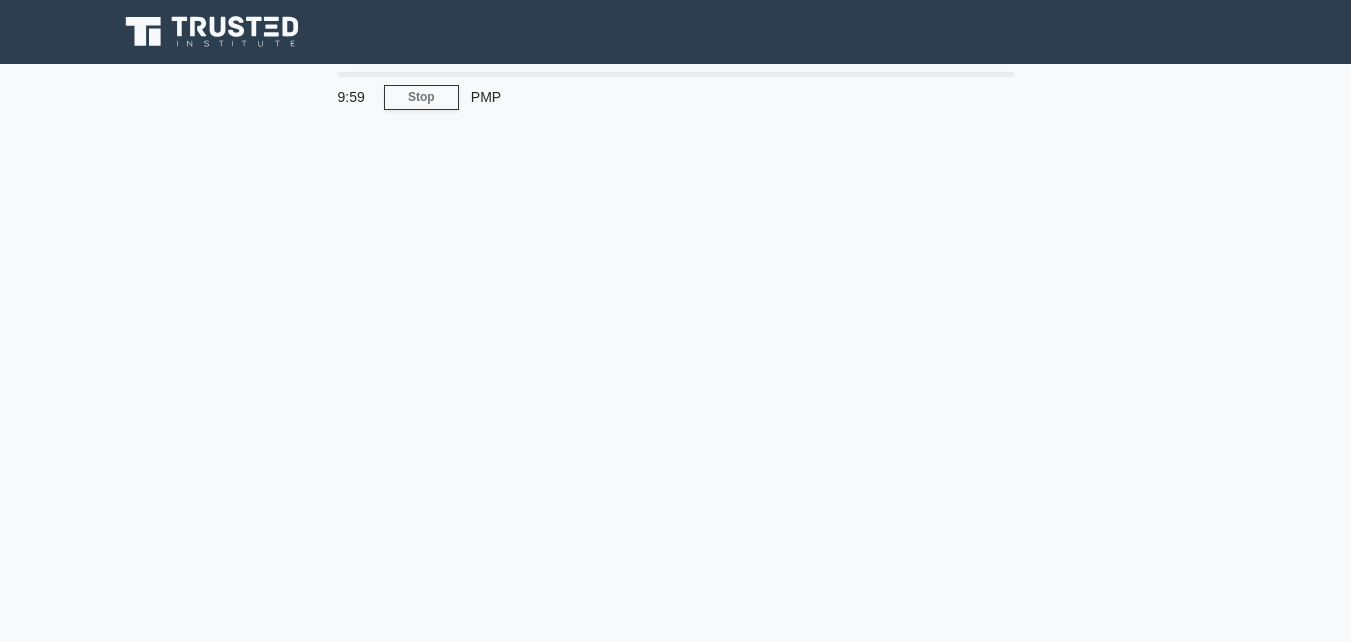 scroll, scrollTop: 0, scrollLeft: 0, axis: both 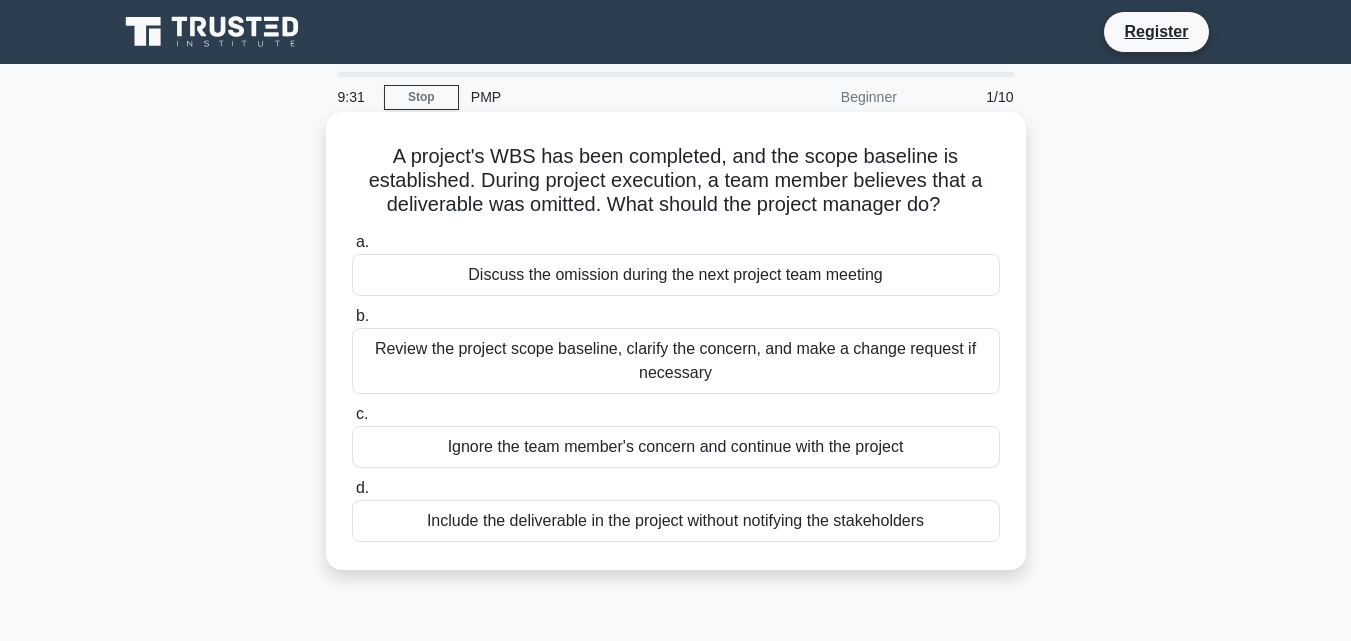 click on "Review the project scope baseline, clarify the concern, and make a change request if necessary" at bounding box center [676, 361] 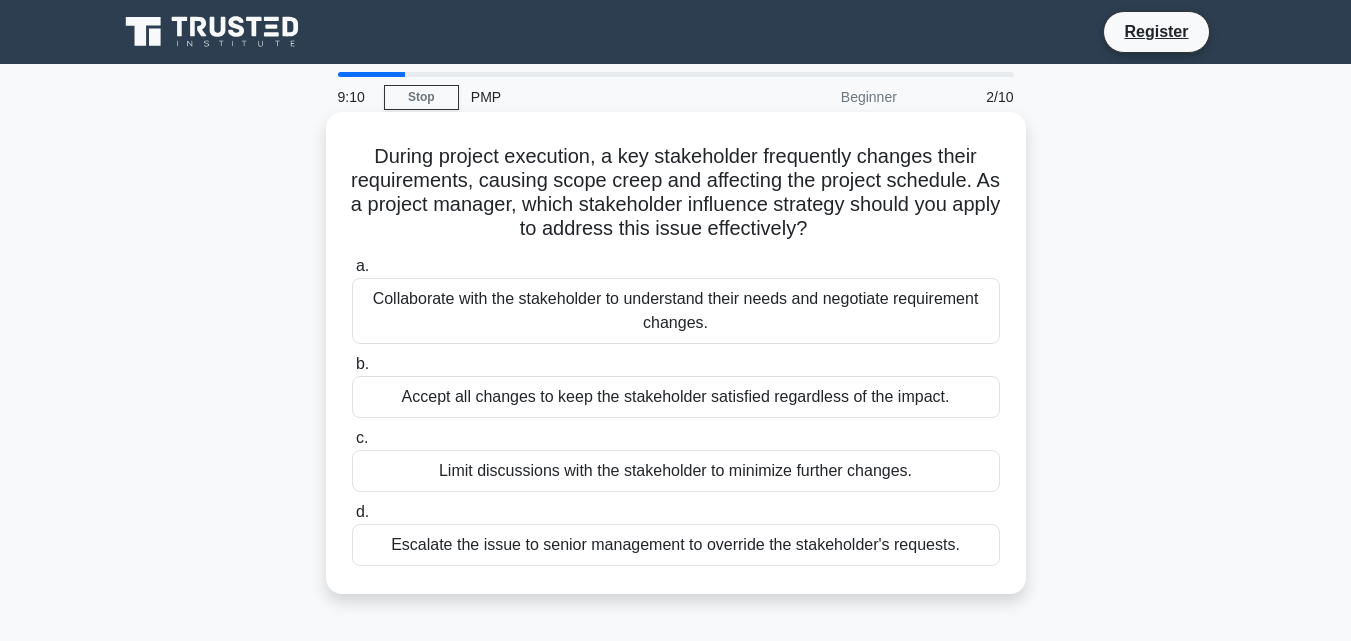 click on "Collaborate with the stakeholder to understand their needs and negotiate requirement changes." at bounding box center [676, 311] 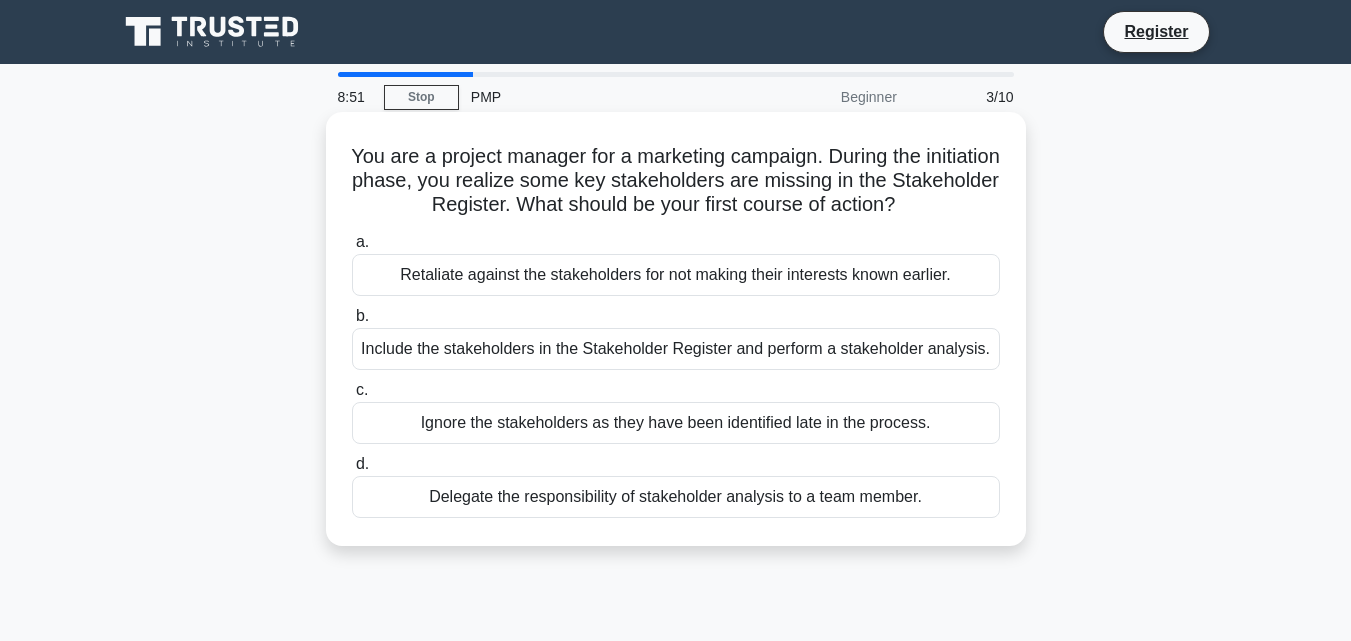 click on "Include the stakeholders in the Stakeholder Register and perform a stakeholder analysis." at bounding box center (676, 349) 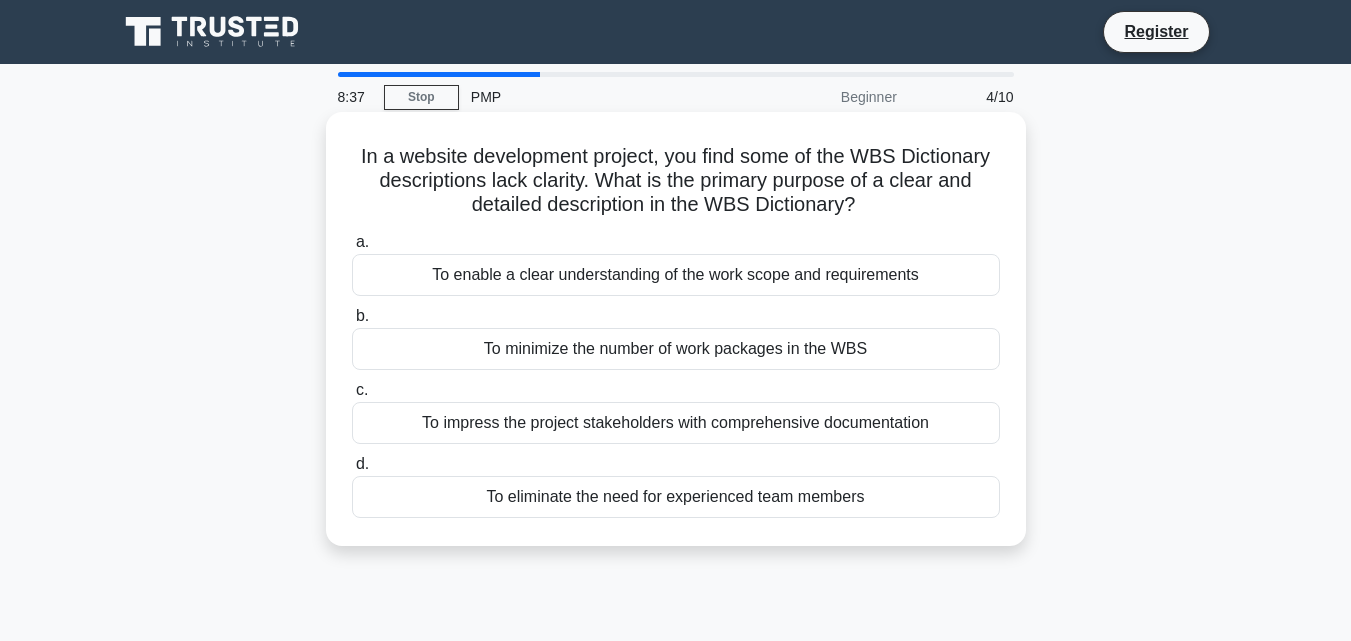 click on "To enable a clear understanding of the work scope and requirements" at bounding box center (676, 275) 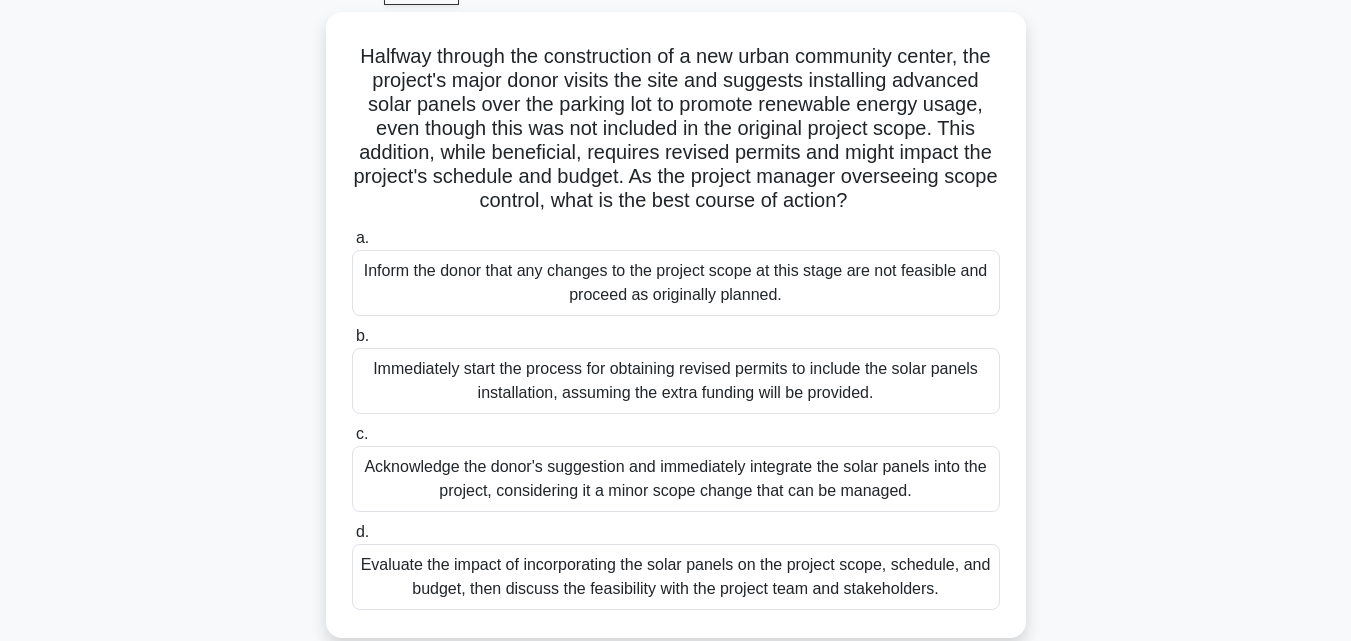 scroll, scrollTop: 107, scrollLeft: 0, axis: vertical 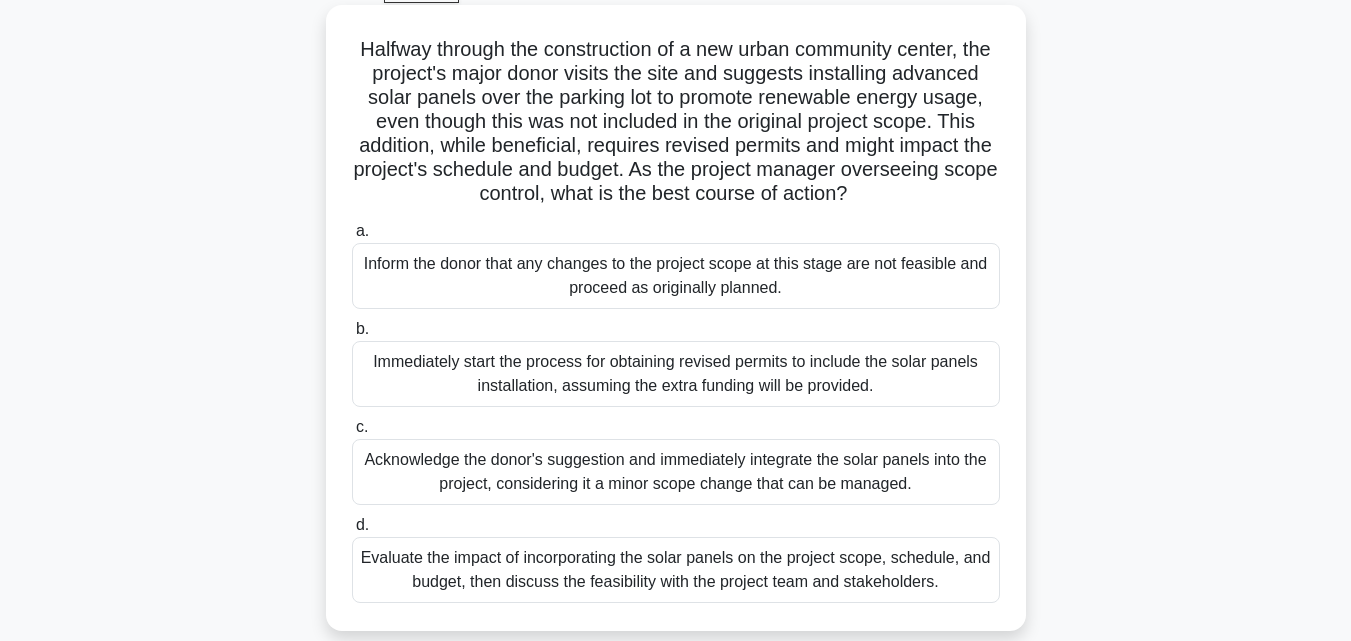 click on "Evaluate the impact of incorporating the solar panels on the project scope, schedule, and budget, then discuss the feasibility with the project team and stakeholders." at bounding box center (676, 570) 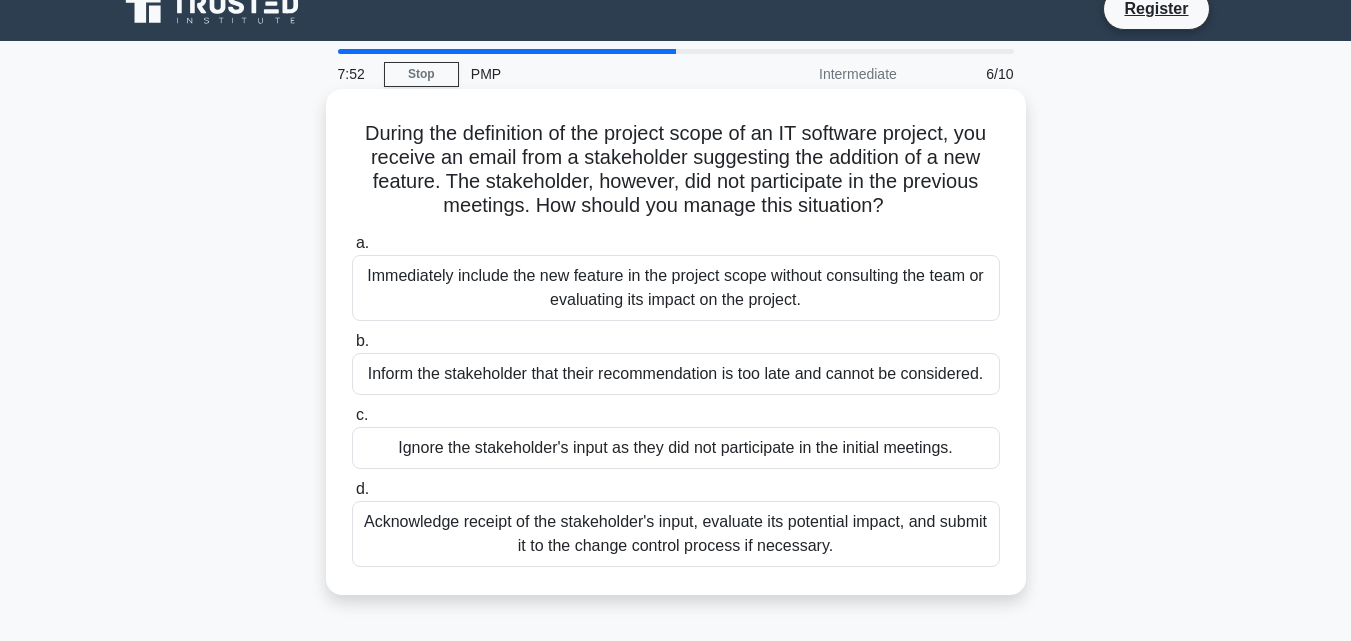 scroll, scrollTop: 0, scrollLeft: 0, axis: both 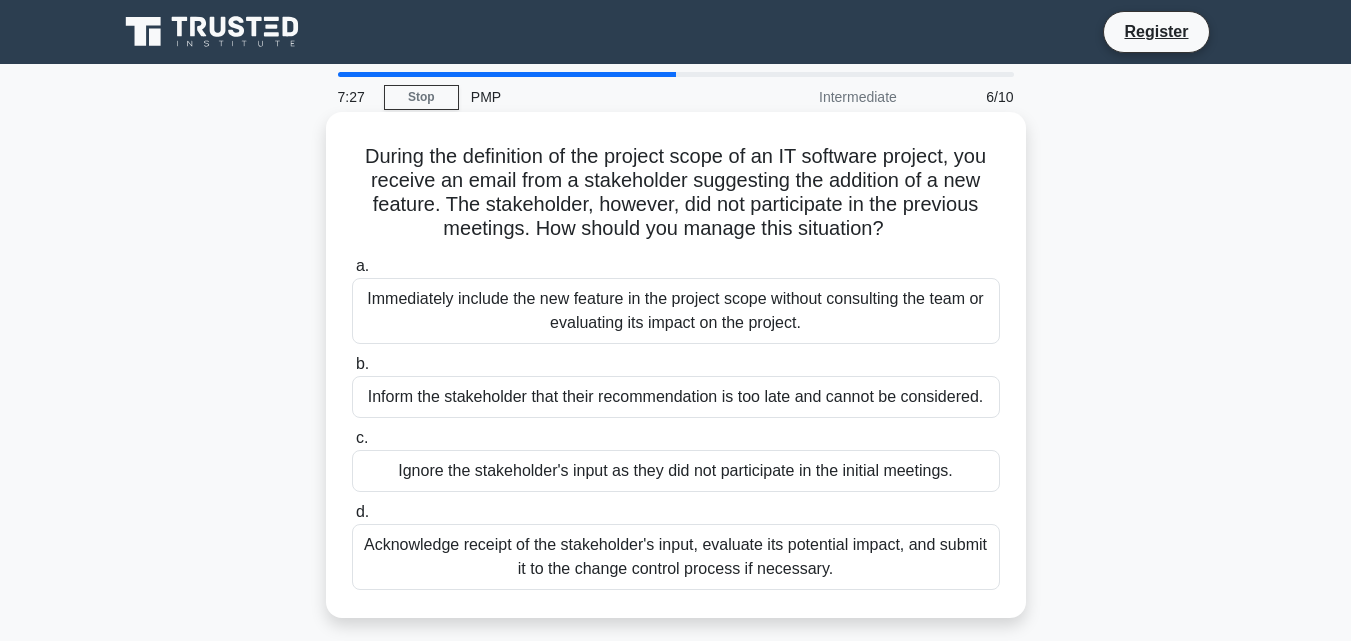 click on "Acknowledge receipt of the stakeholder's input, evaluate its potential impact, and submit it to the change control process if necessary." at bounding box center (676, 557) 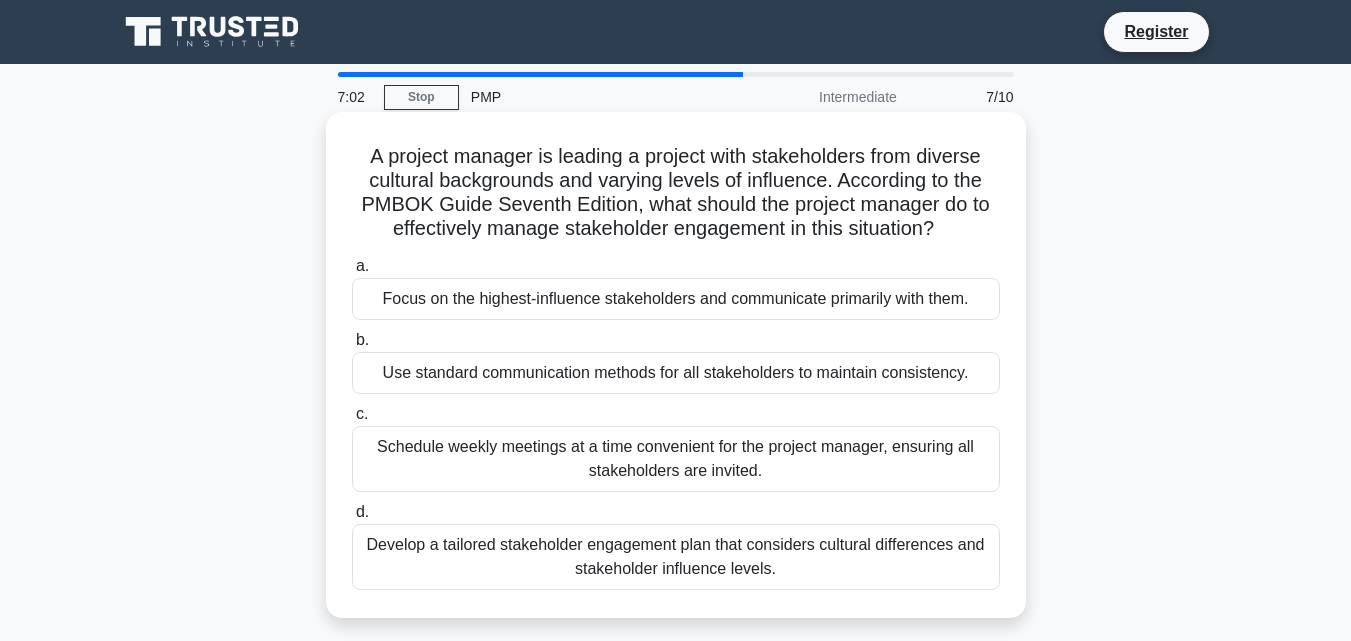 click on "Develop a tailored stakeholder engagement plan that considers cultural differences and stakeholder influence levels." at bounding box center [676, 557] 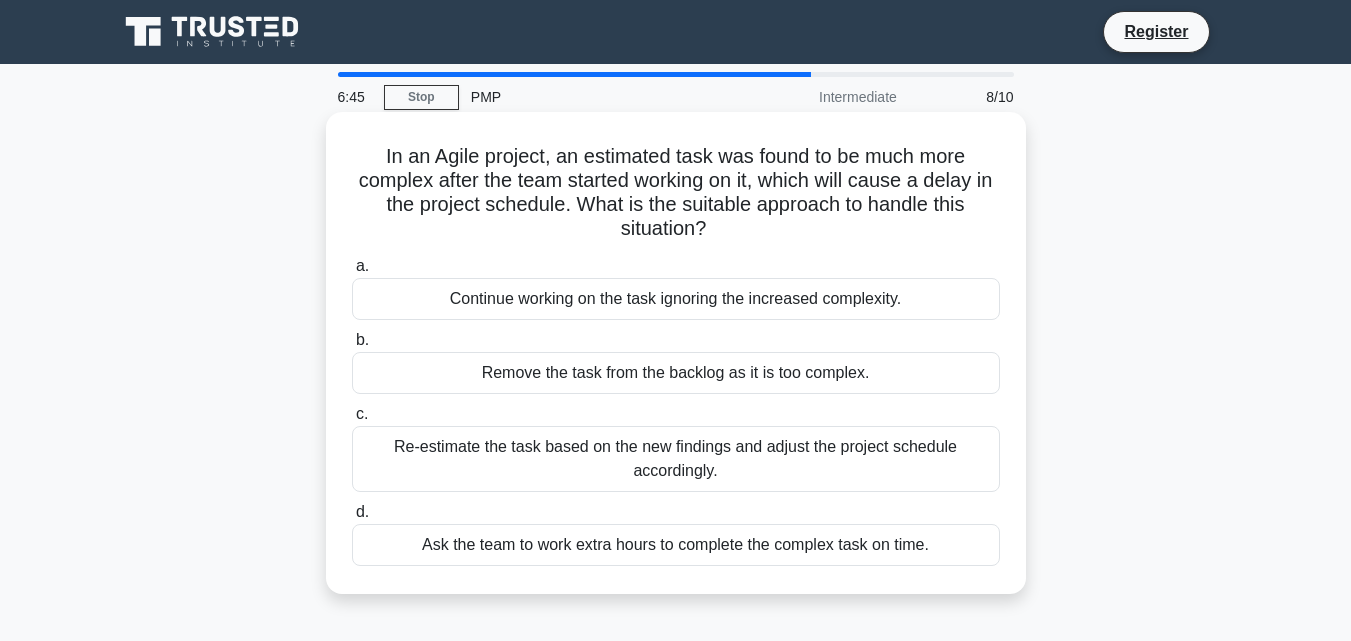 click on "Re-estimate the task based on the new findings and adjust the project schedule accordingly." at bounding box center (676, 459) 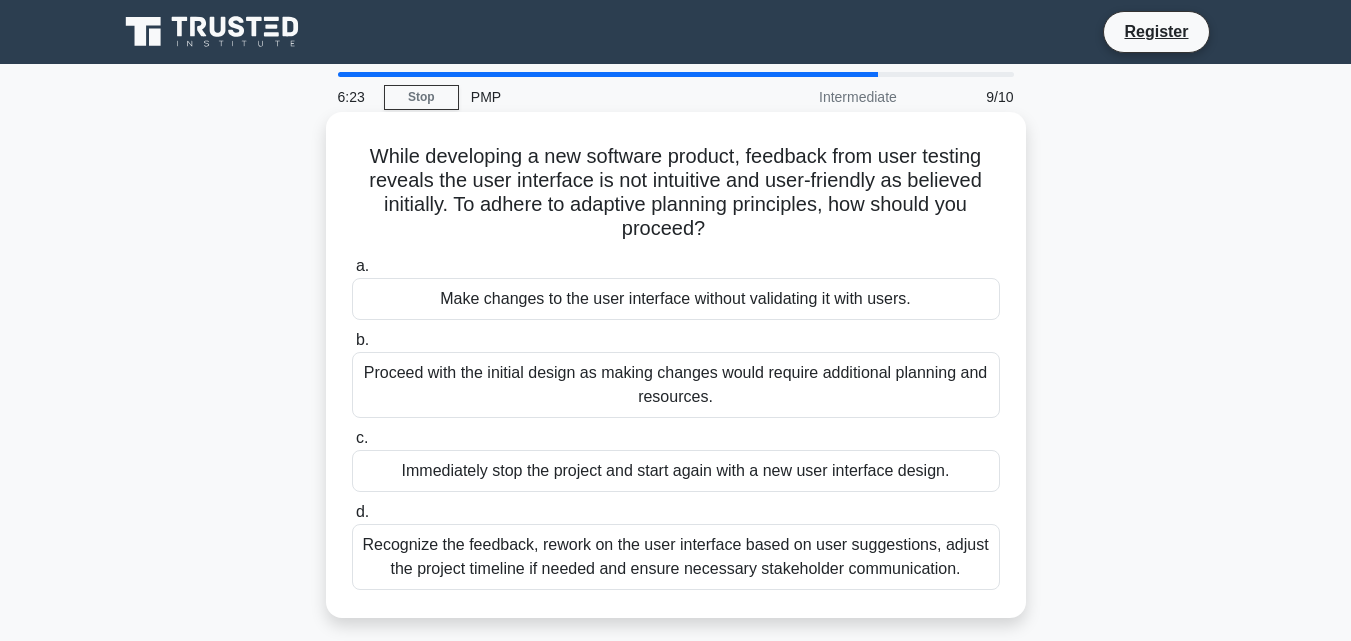 click on "Recognize the feedback, rework on the user interface based on user suggestions, adjust the project timeline if needed and ensure necessary stakeholder communication." at bounding box center (676, 557) 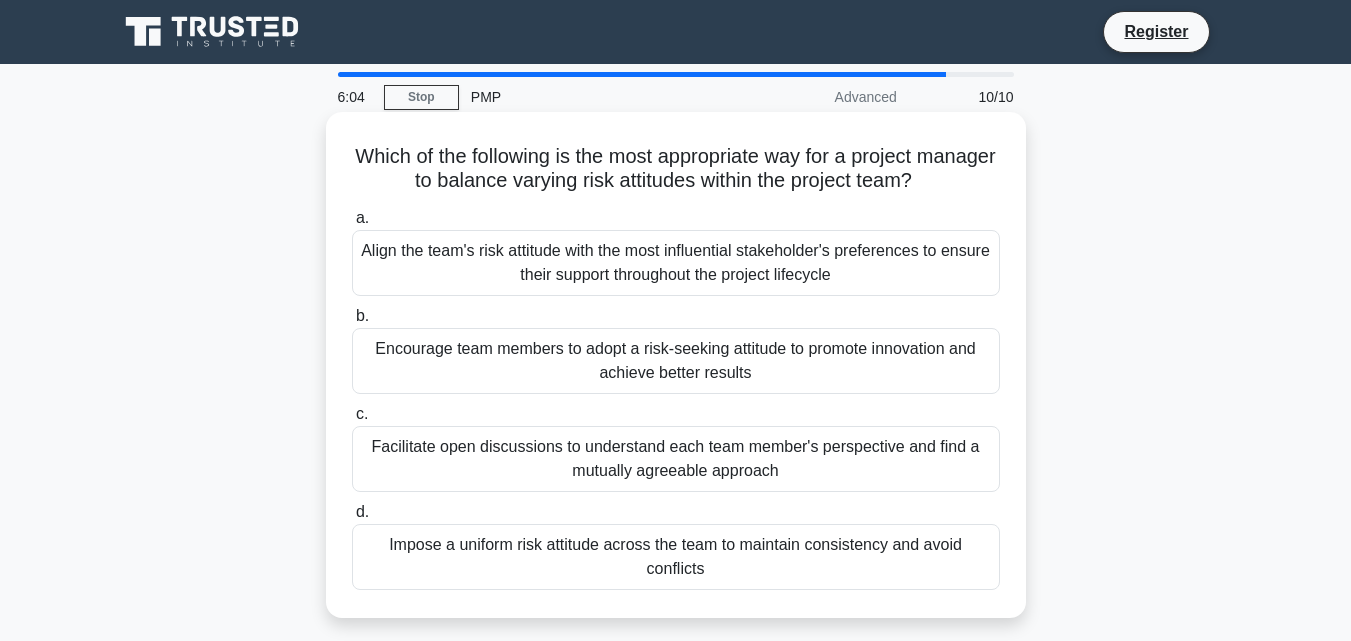 click on "Facilitate open discussions to understand each team member's perspective and find a mutually agreeable approach" at bounding box center (676, 459) 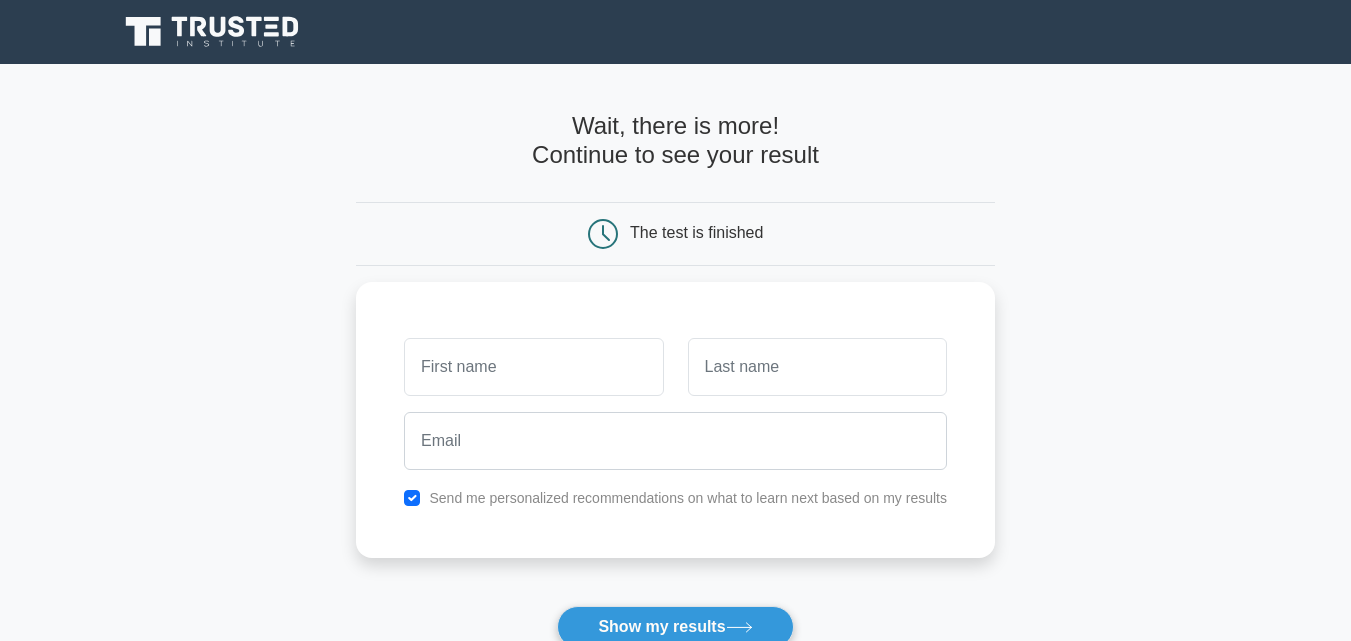 scroll, scrollTop: 0, scrollLeft: 0, axis: both 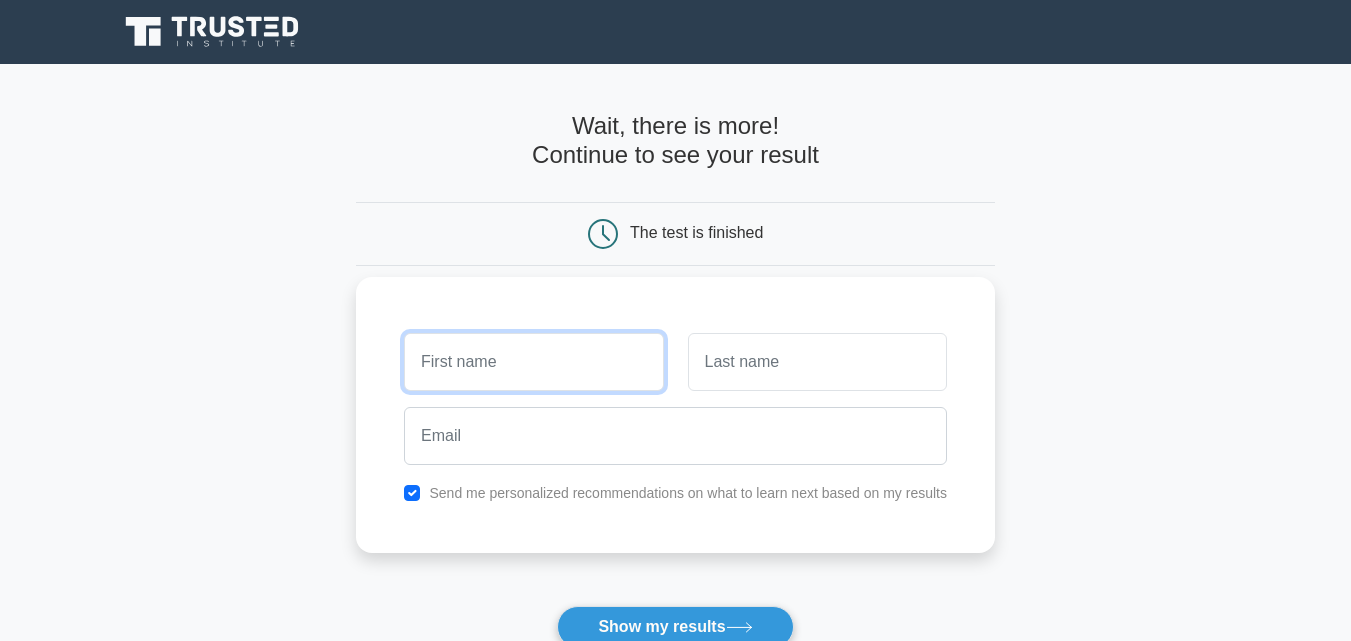 click at bounding box center [533, 362] 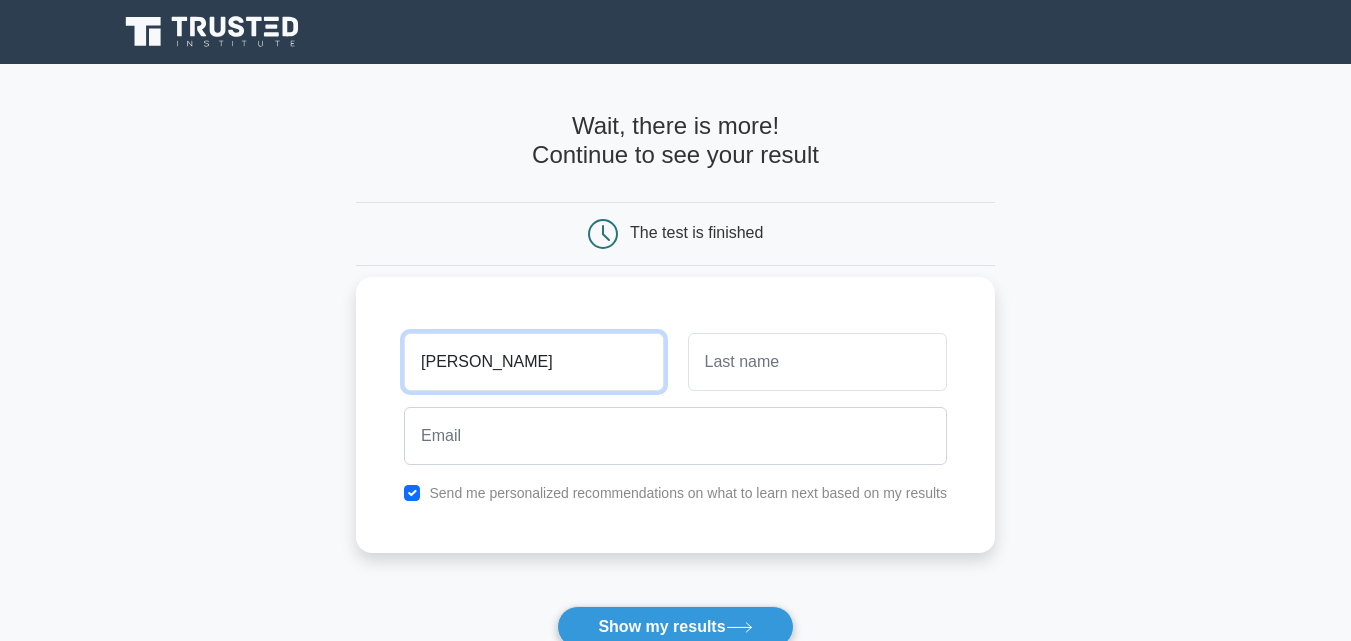 drag, startPoint x: 450, startPoint y: 359, endPoint x: 497, endPoint y: 362, distance: 47.095646 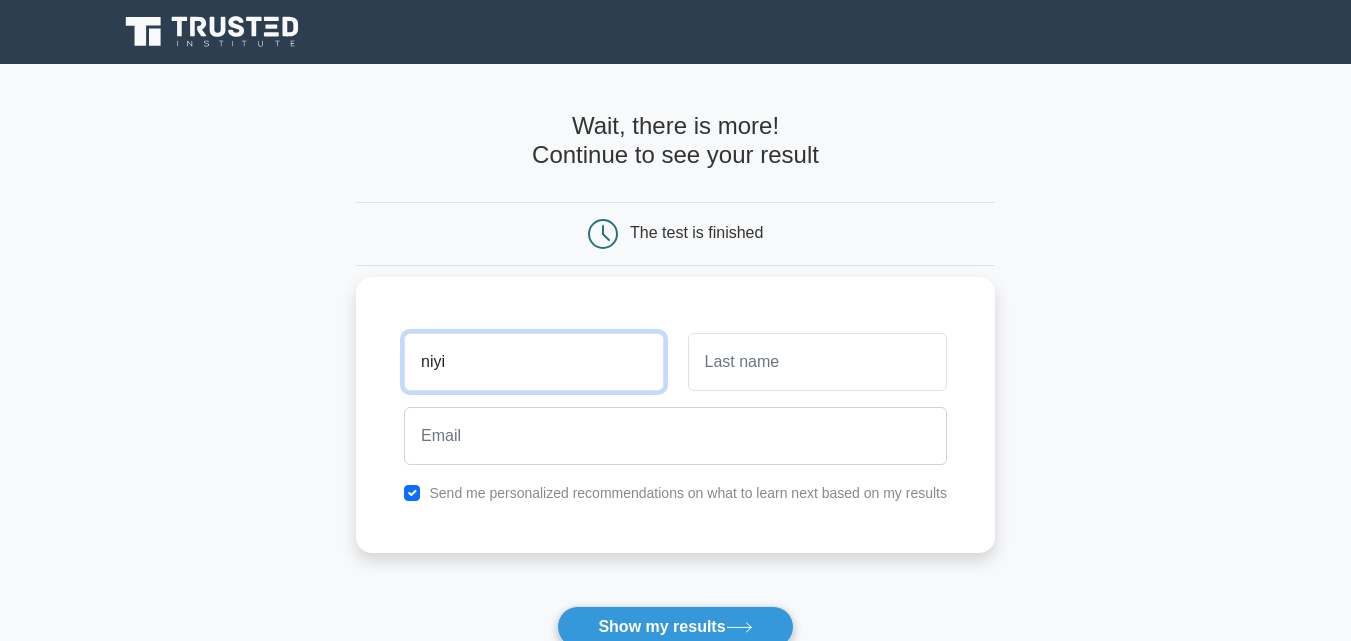type on "niyi" 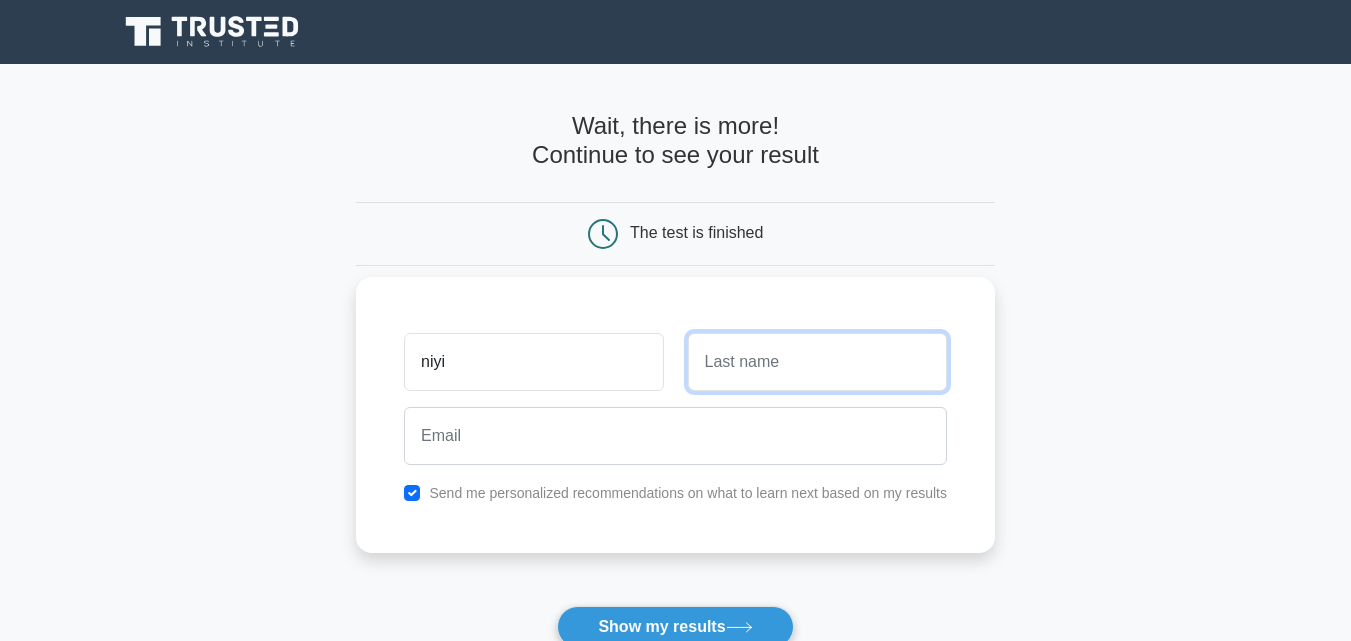 click at bounding box center [817, 362] 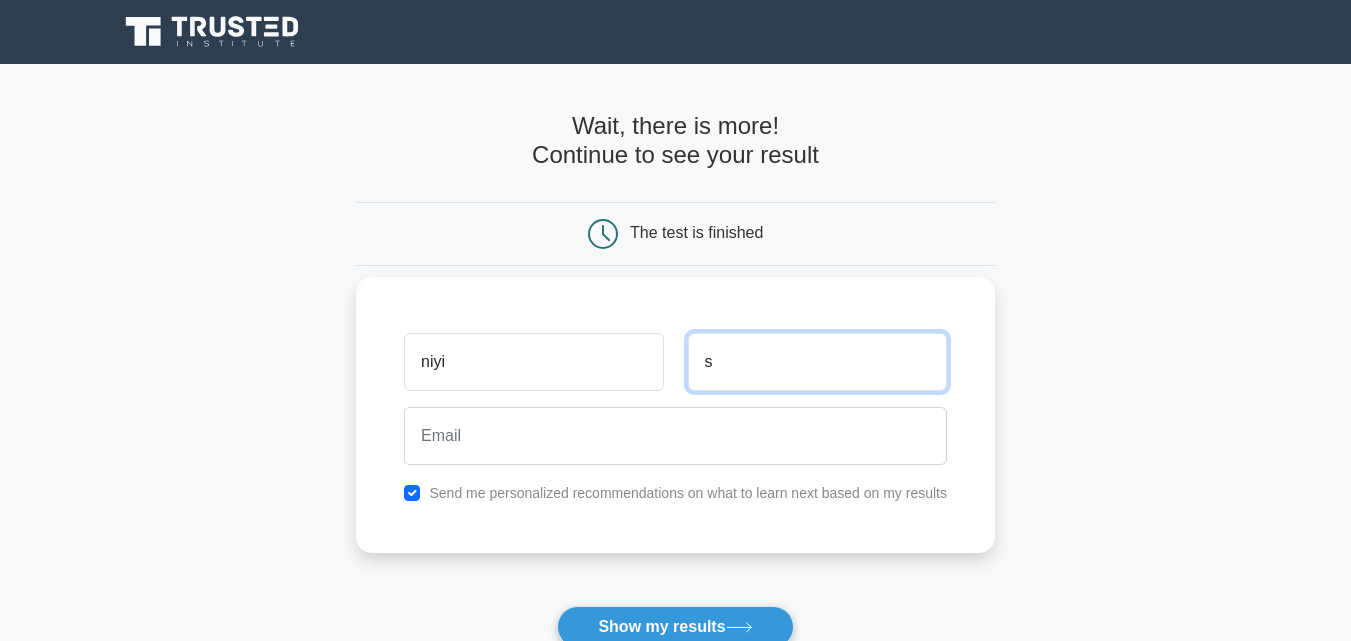 drag, startPoint x: 716, startPoint y: 365, endPoint x: 679, endPoint y: 360, distance: 37.336308 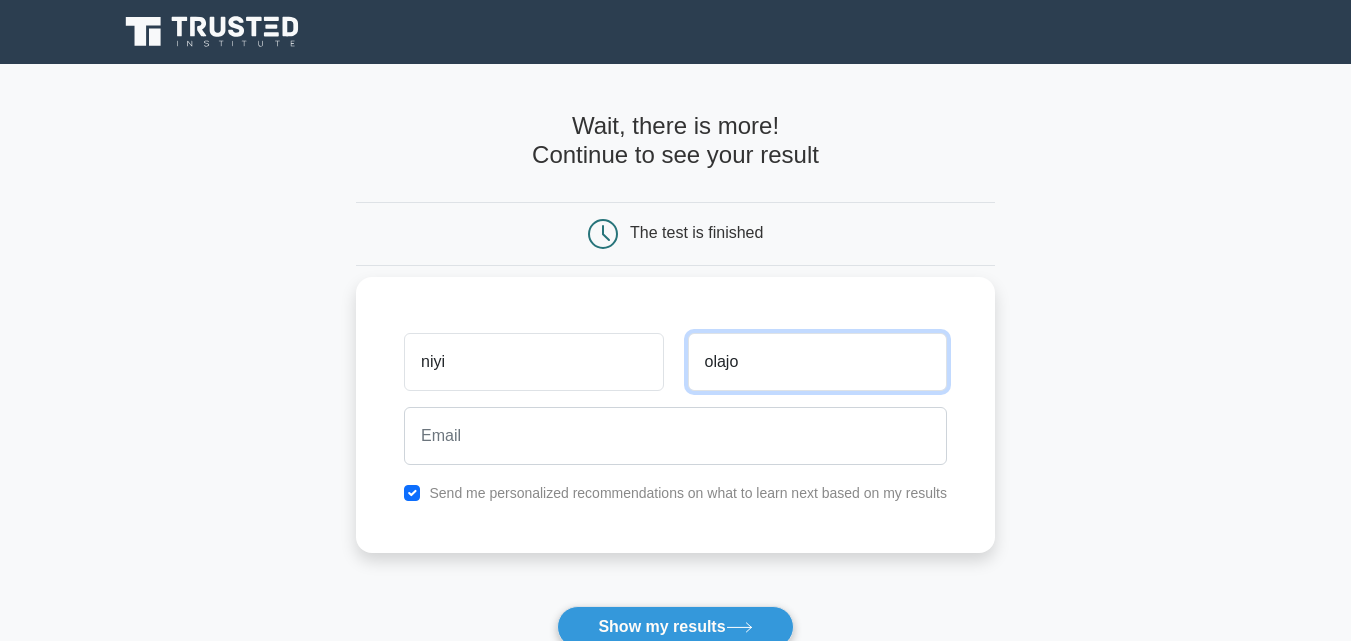 click on "olajo" at bounding box center (817, 362) 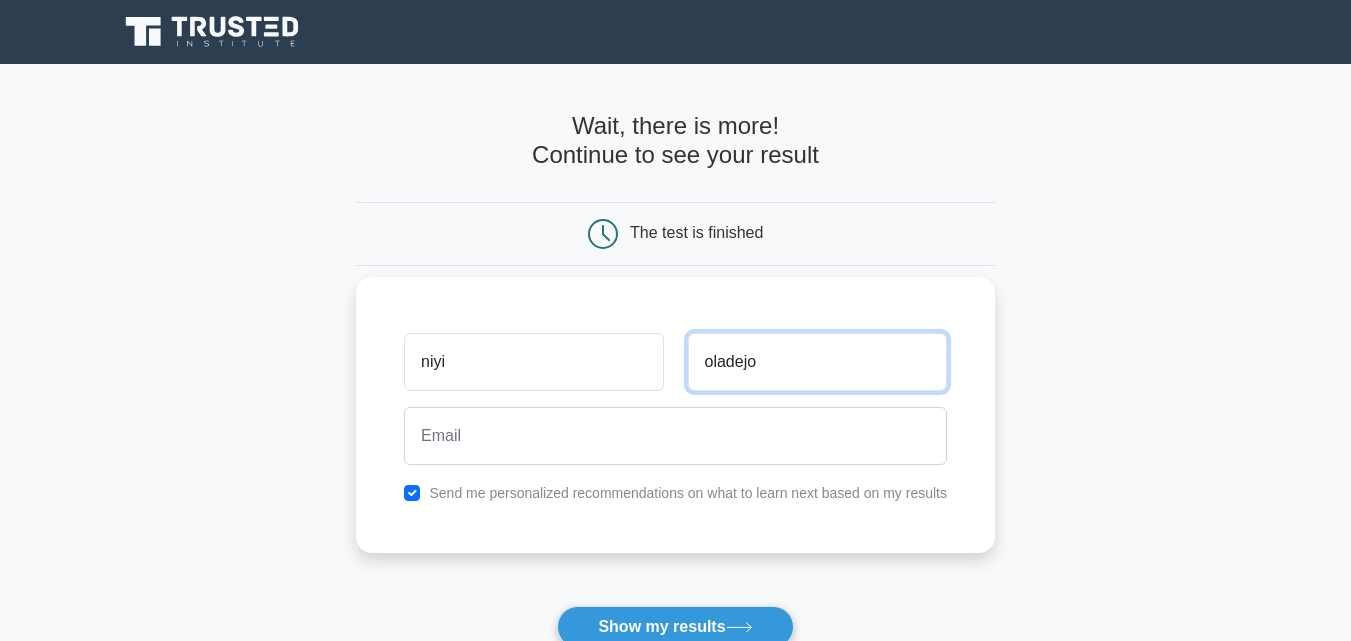 type on "oladejo" 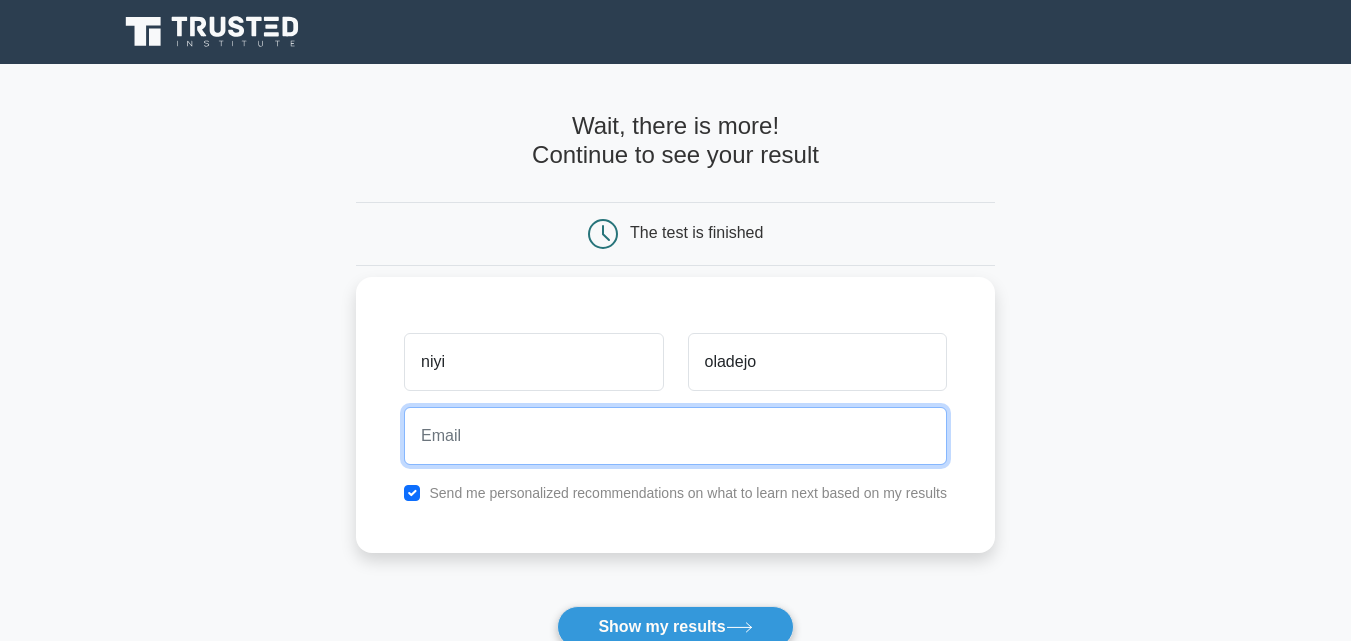click at bounding box center (675, 436) 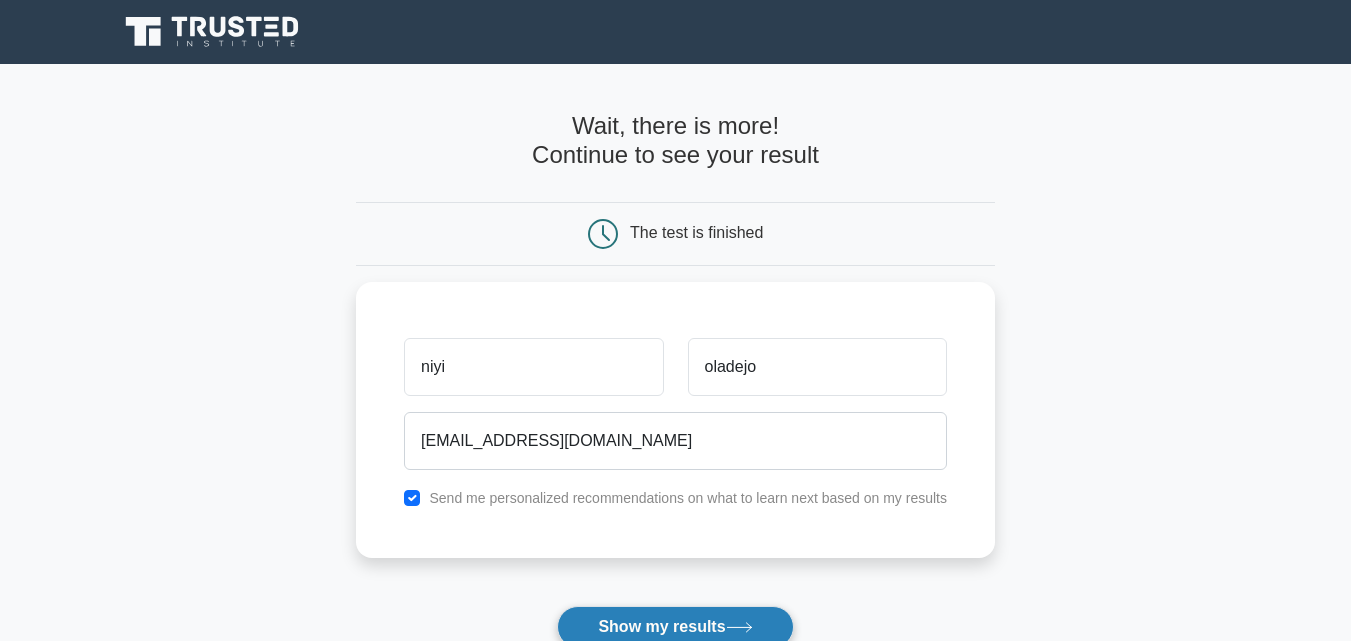 click on "Show my results" at bounding box center (675, 627) 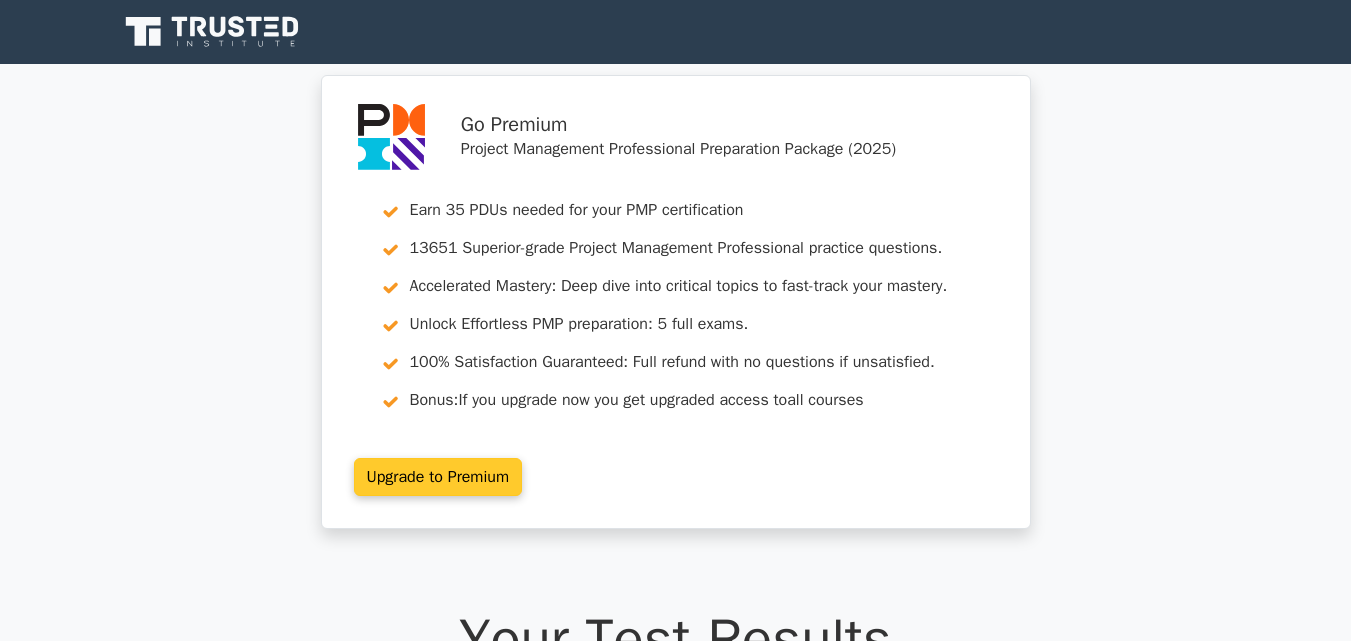 scroll, scrollTop: 0, scrollLeft: 0, axis: both 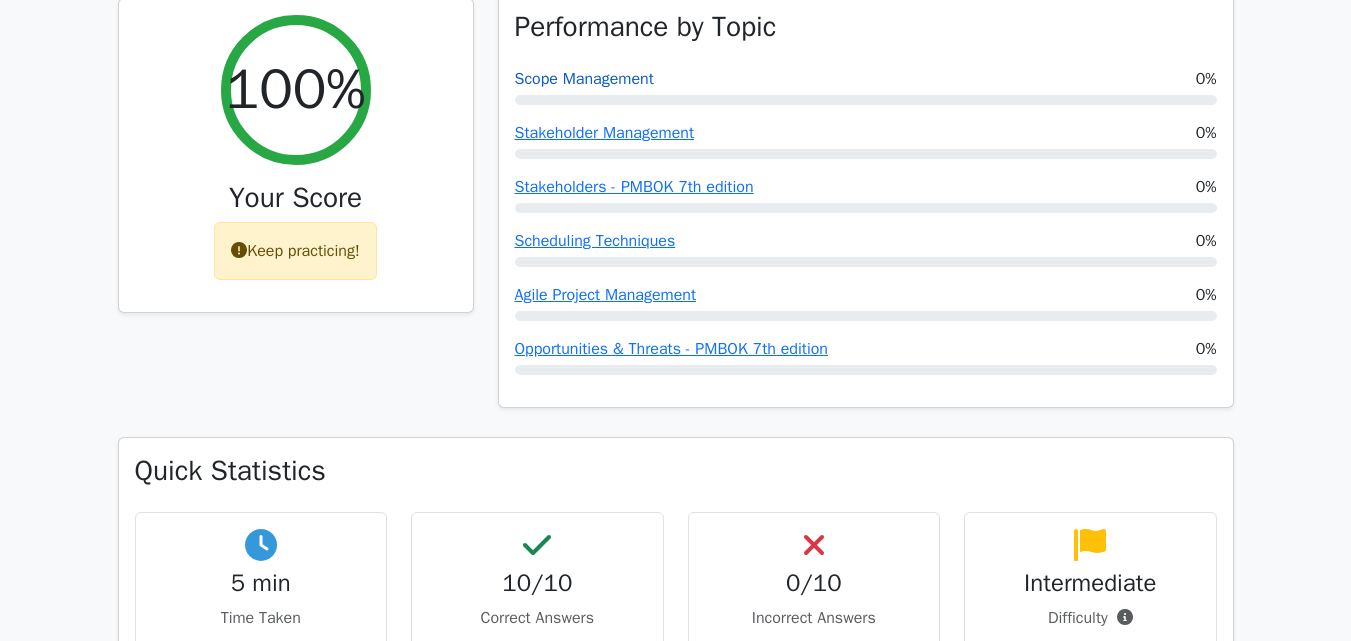 click on "Scope Management" at bounding box center (584, 79) 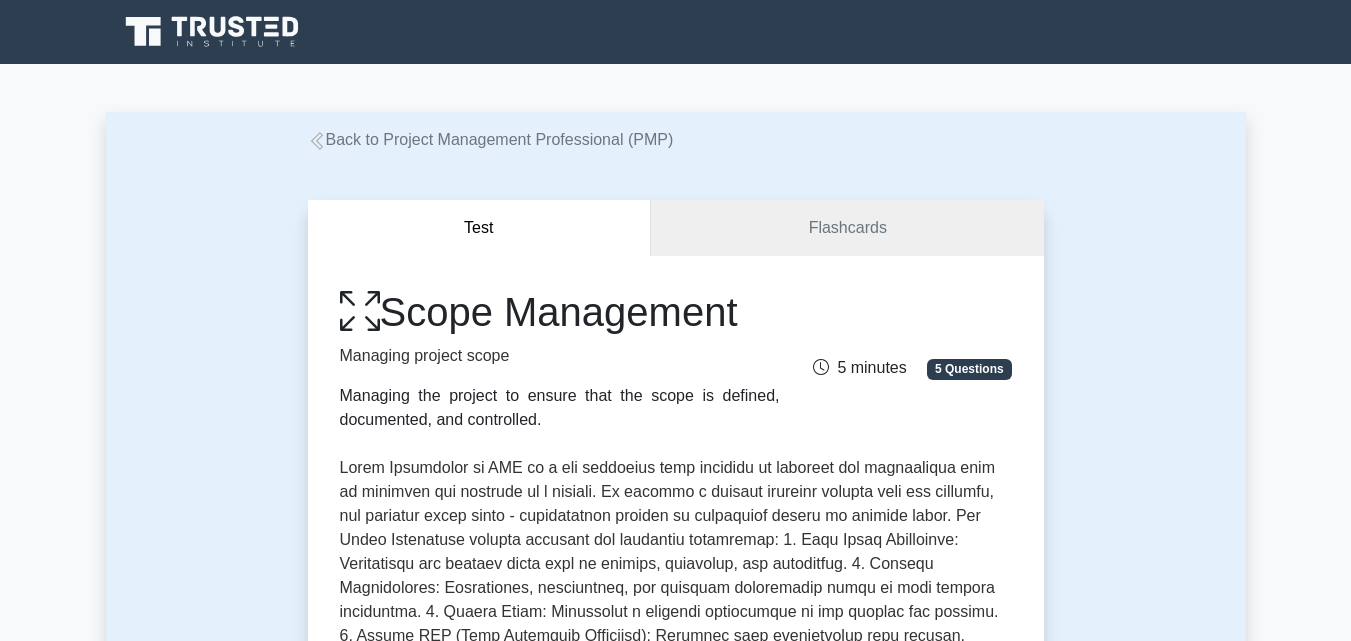 scroll, scrollTop: 0, scrollLeft: 0, axis: both 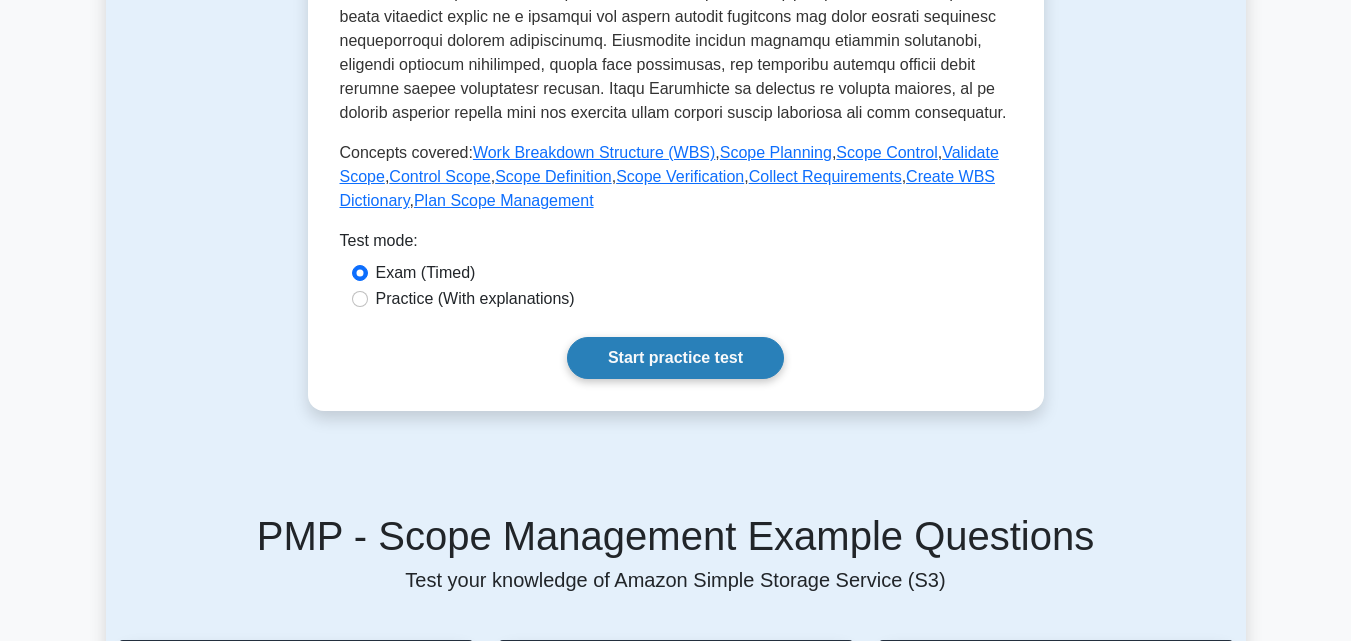 click on "Start practice test" at bounding box center [675, 358] 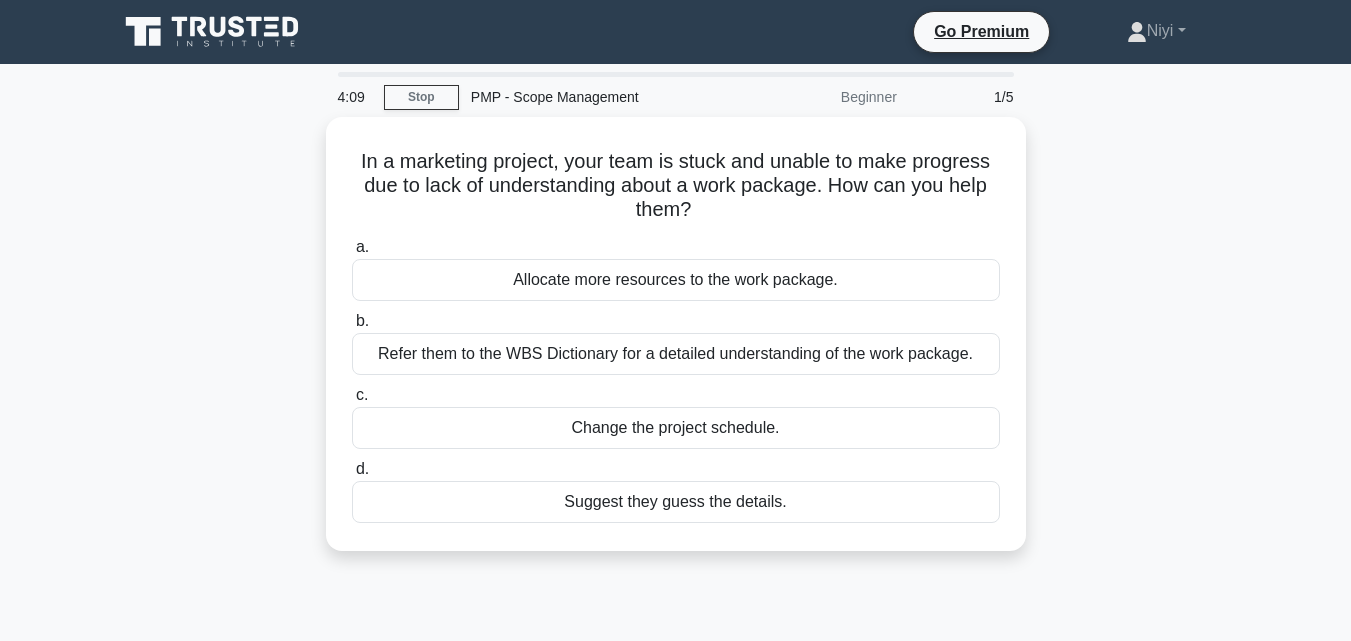 scroll, scrollTop: 0, scrollLeft: 0, axis: both 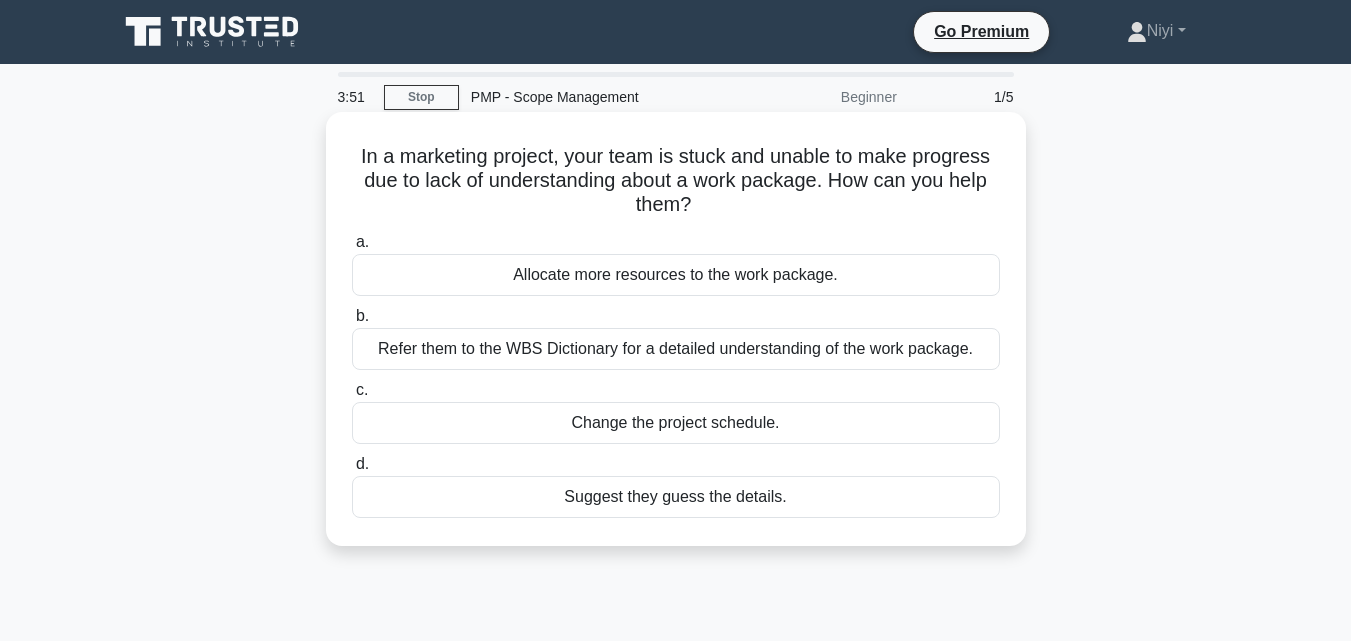 click on "Refer them to the WBS Dictionary for a detailed understanding of the work package." at bounding box center [676, 349] 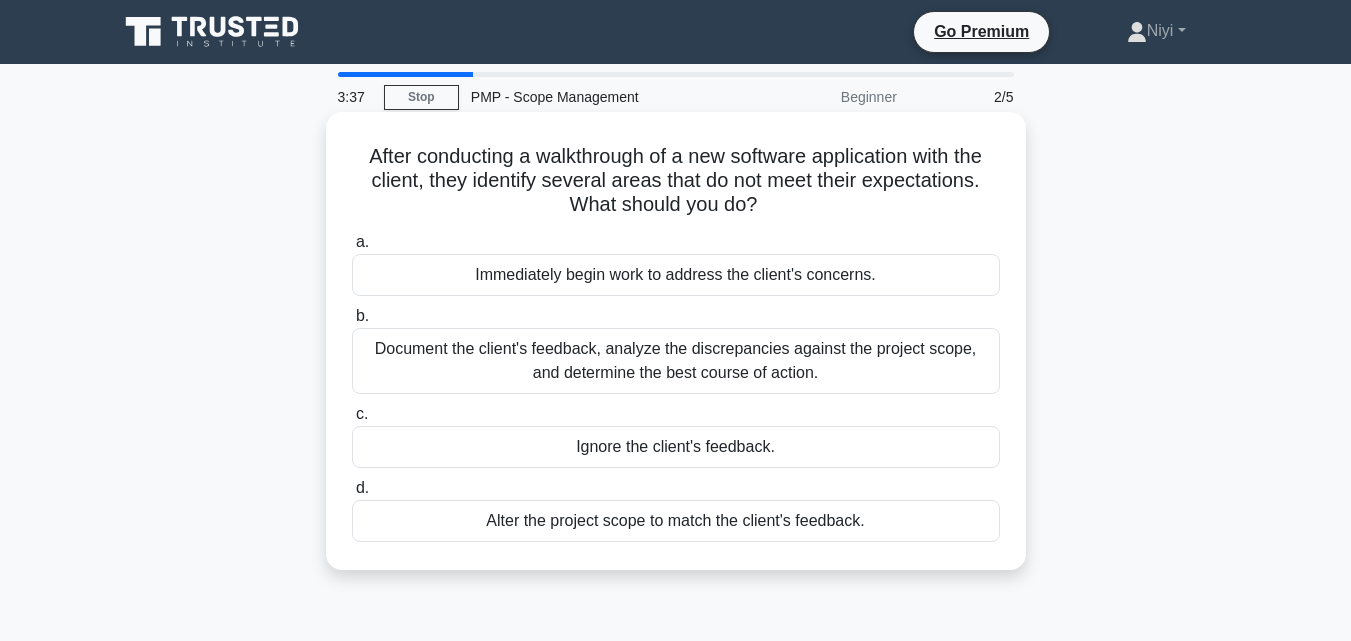 click on "Document the client's feedback, analyze the discrepancies against the project scope, and determine the best course of action." at bounding box center (676, 361) 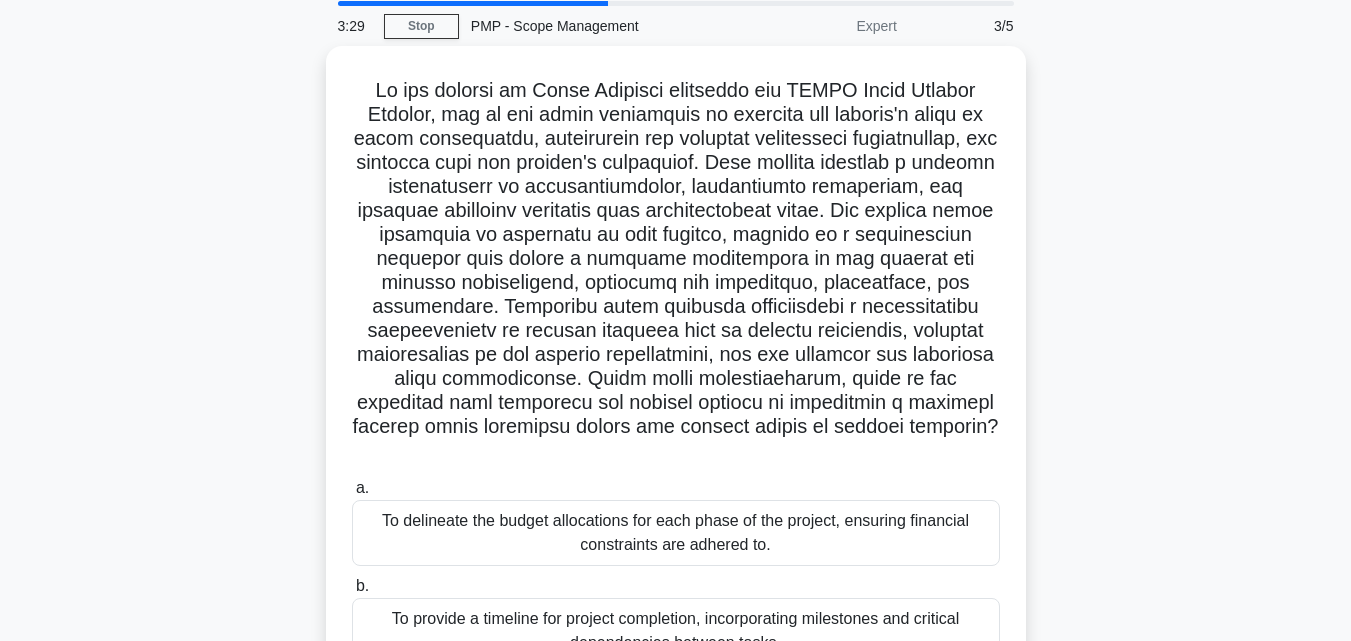 scroll, scrollTop: 59, scrollLeft: 0, axis: vertical 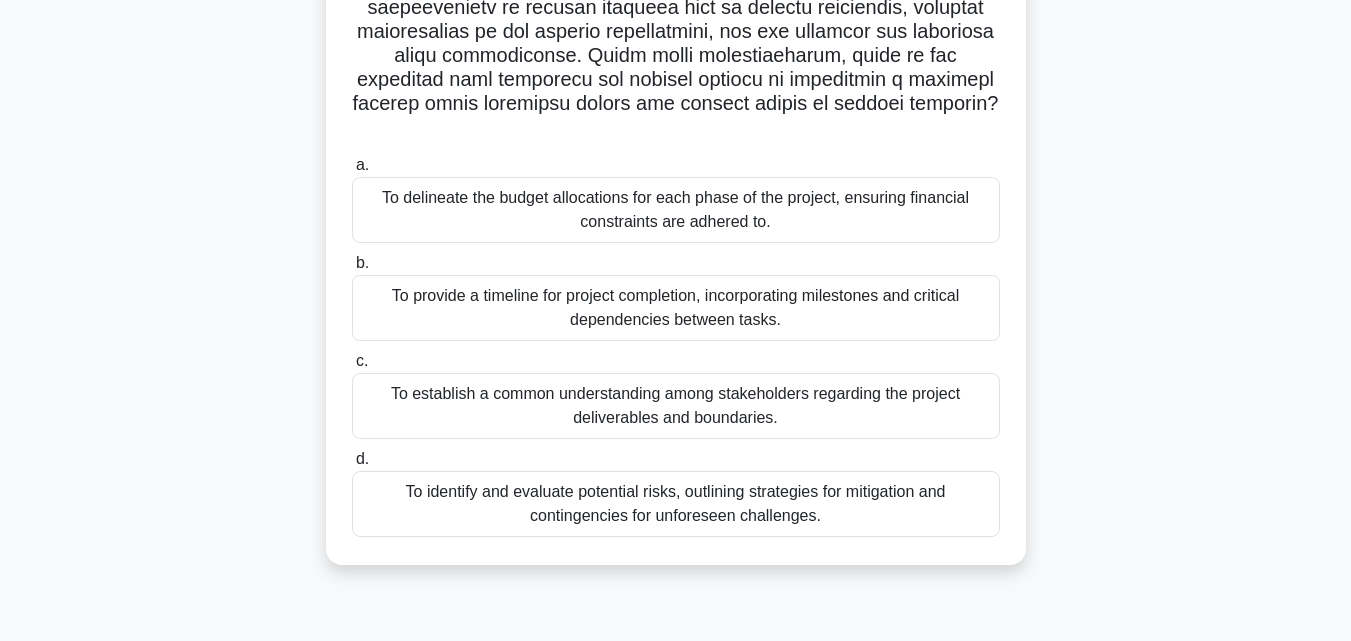 click on "To provide a timeline for project completion, incorporating milestones and critical dependencies between tasks." at bounding box center (676, 308) 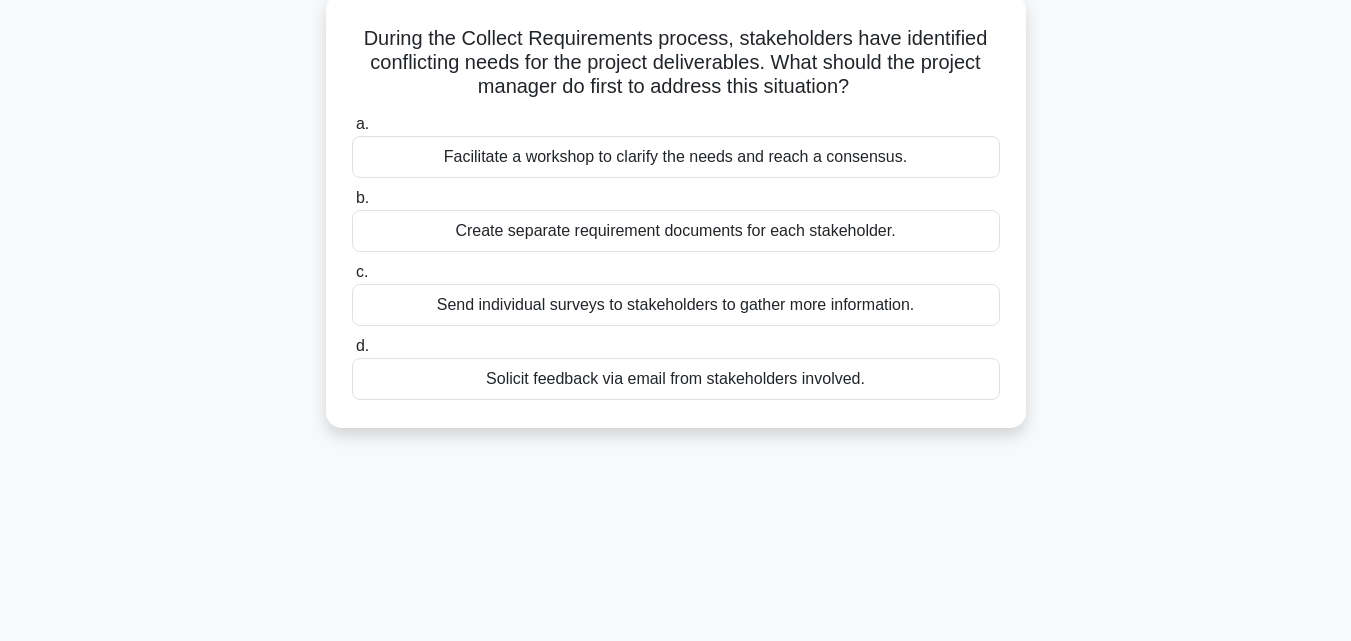 scroll, scrollTop: 0, scrollLeft: 0, axis: both 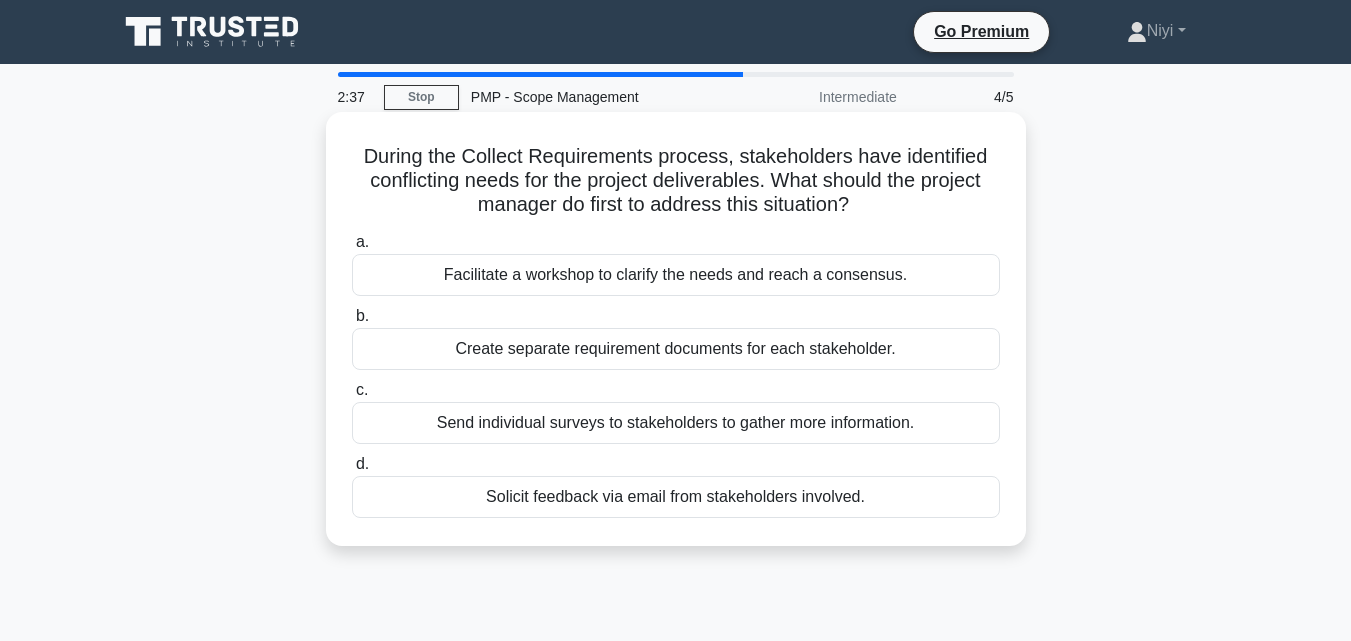 click on "Facilitate a workshop to clarify the needs and reach a consensus." at bounding box center (676, 275) 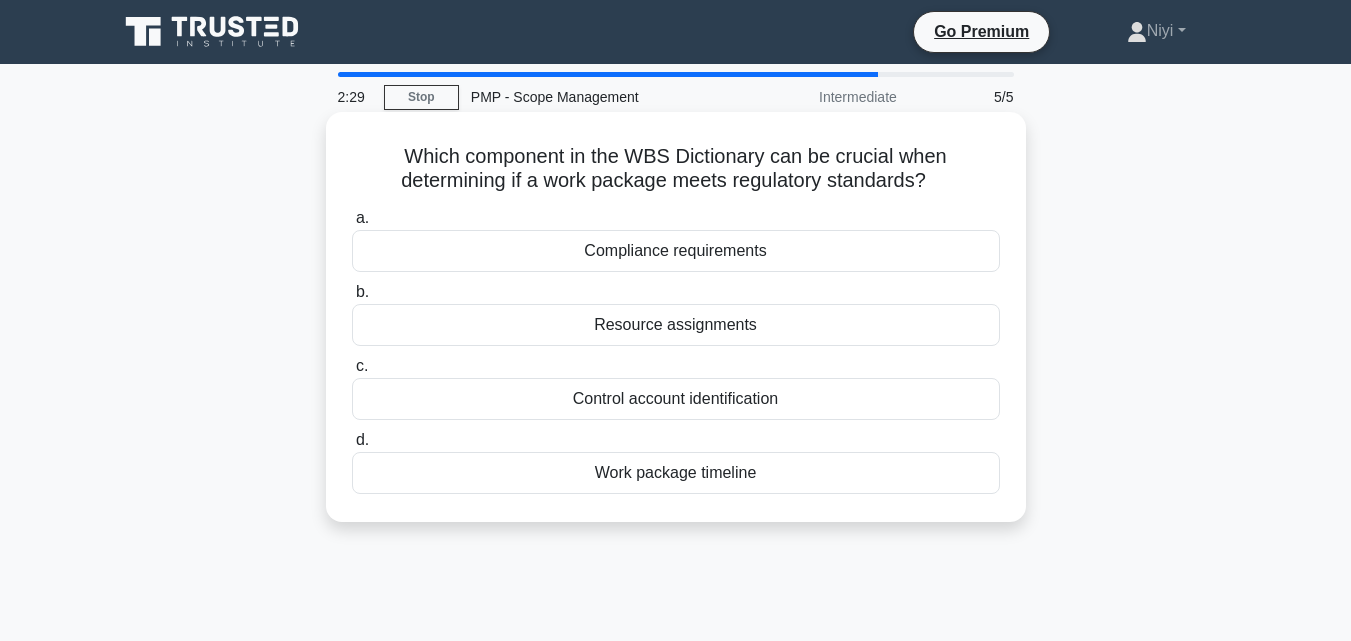 click on "Compliance requirements" at bounding box center (676, 251) 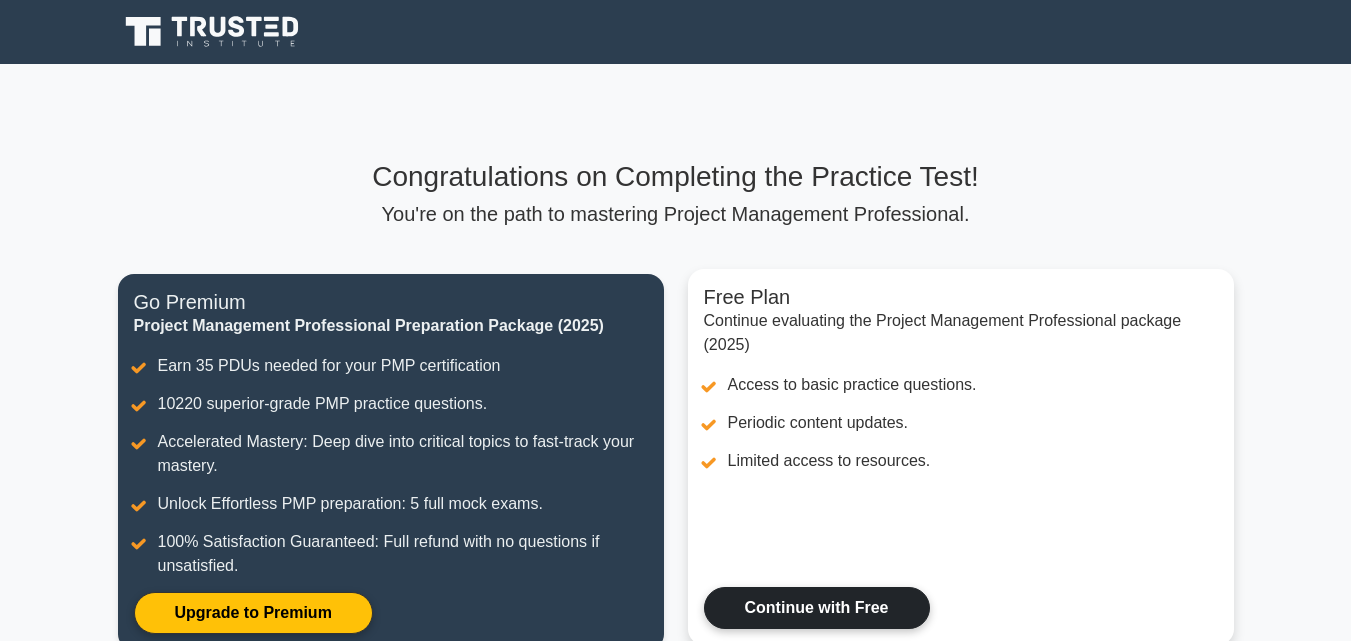 scroll, scrollTop: 0, scrollLeft: 0, axis: both 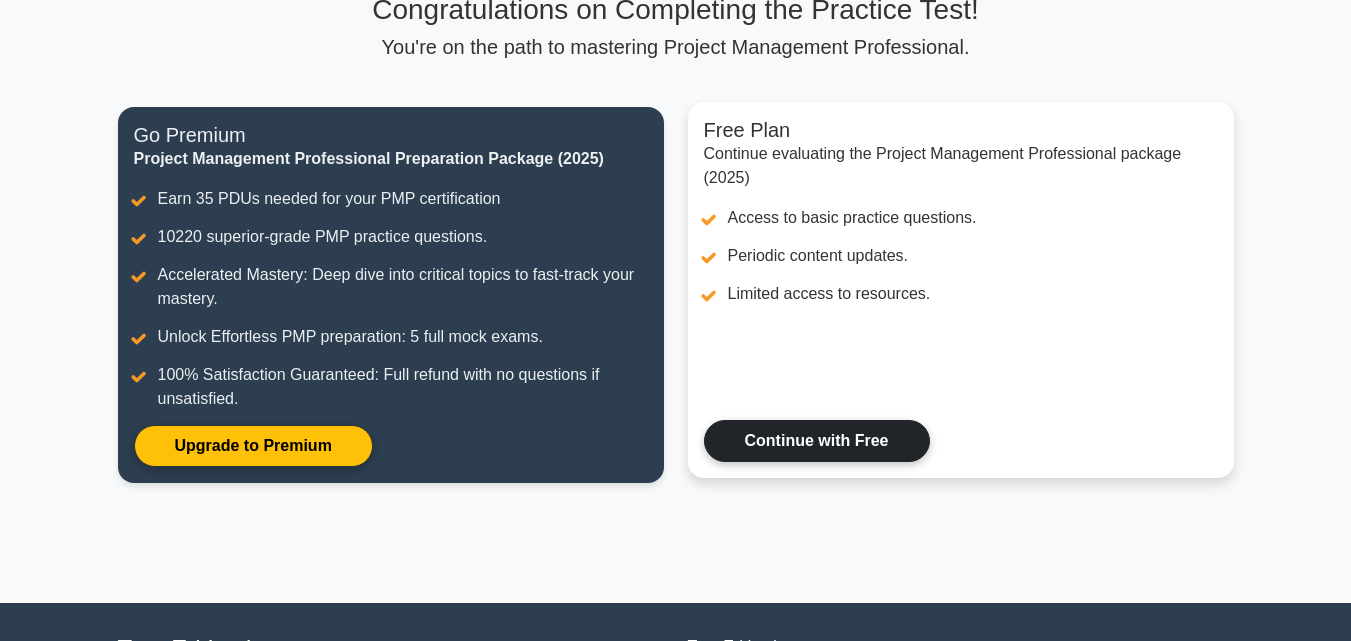 click on "Continue with Free" at bounding box center (817, 441) 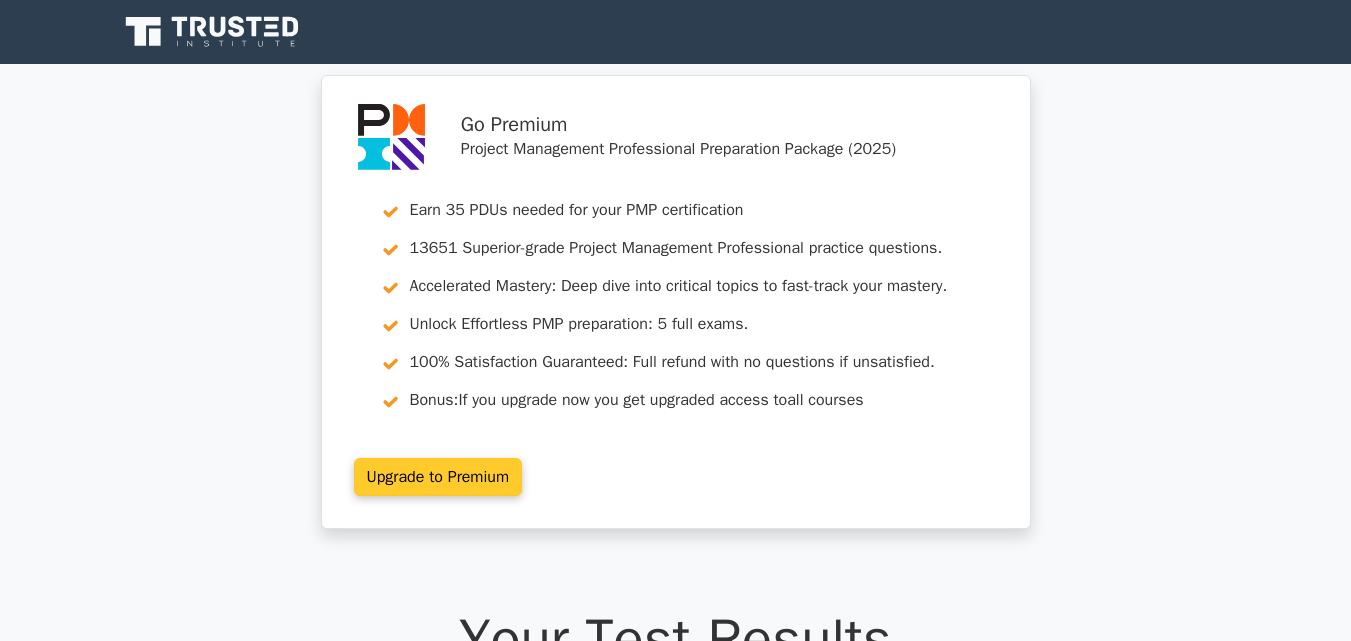 scroll, scrollTop: 0, scrollLeft: 0, axis: both 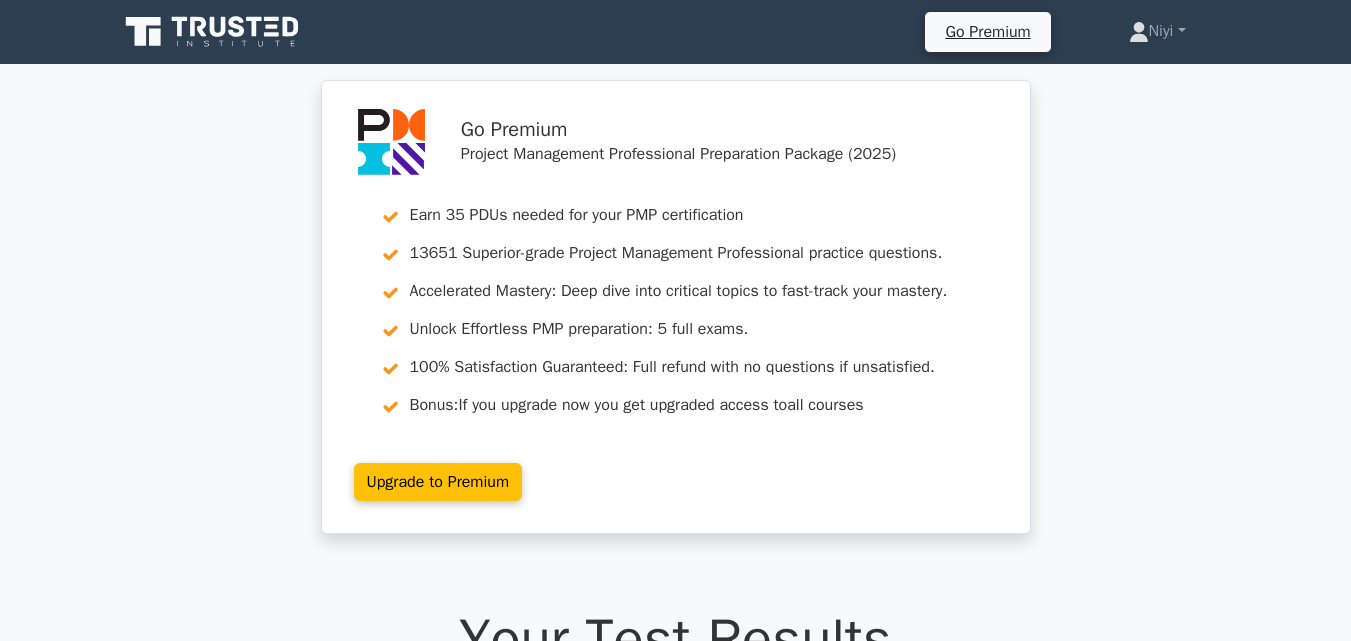 click on "Go Premium
Project Management Professional Preparation Package (2025)
Earn 35 PDUs needed for your PMP certification
13651 Superior-grade  Project Management Professional practice questions.
Accelerated Mastery: Deep dive into critical topics to fast-track your mastery.
Unlock Effortless PMP preparation: 5 full exams.
100% Satisfaction Guaranteed: Full refund with no questions if unsatisfied.
Bonus: all courses" at bounding box center [675, 319] 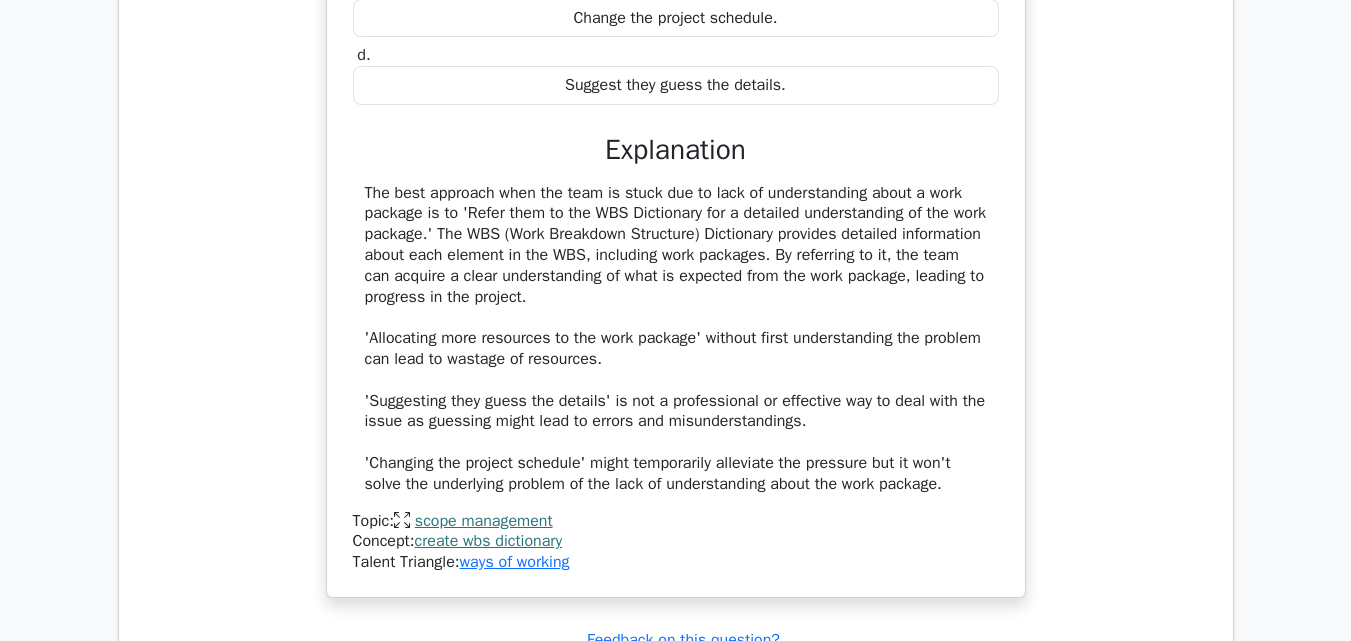 scroll, scrollTop: 0, scrollLeft: 0, axis: both 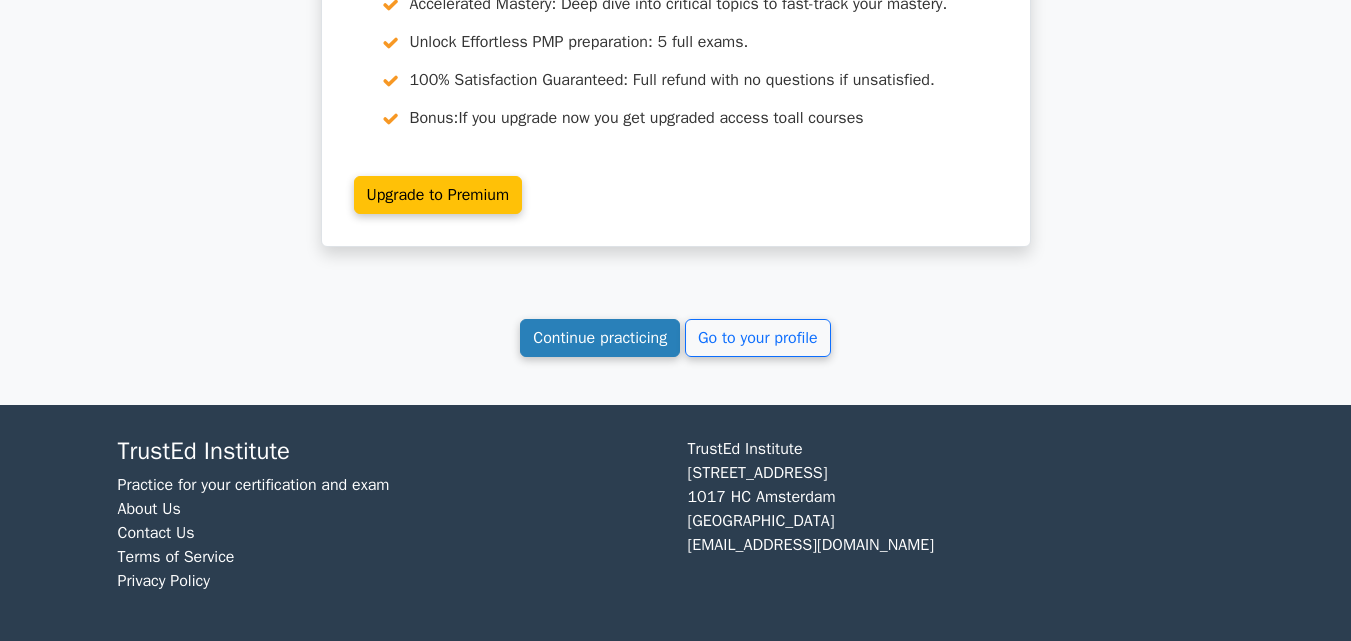 click on "Continue practicing" at bounding box center [600, 338] 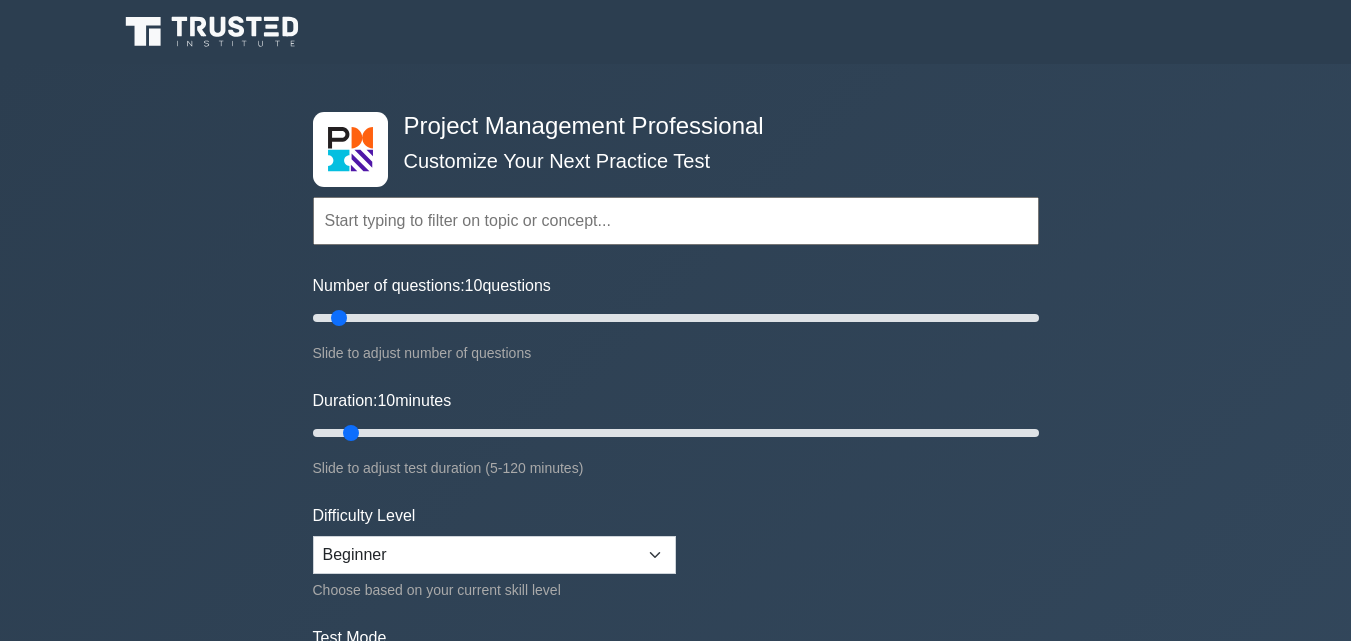 scroll, scrollTop: 0, scrollLeft: 0, axis: both 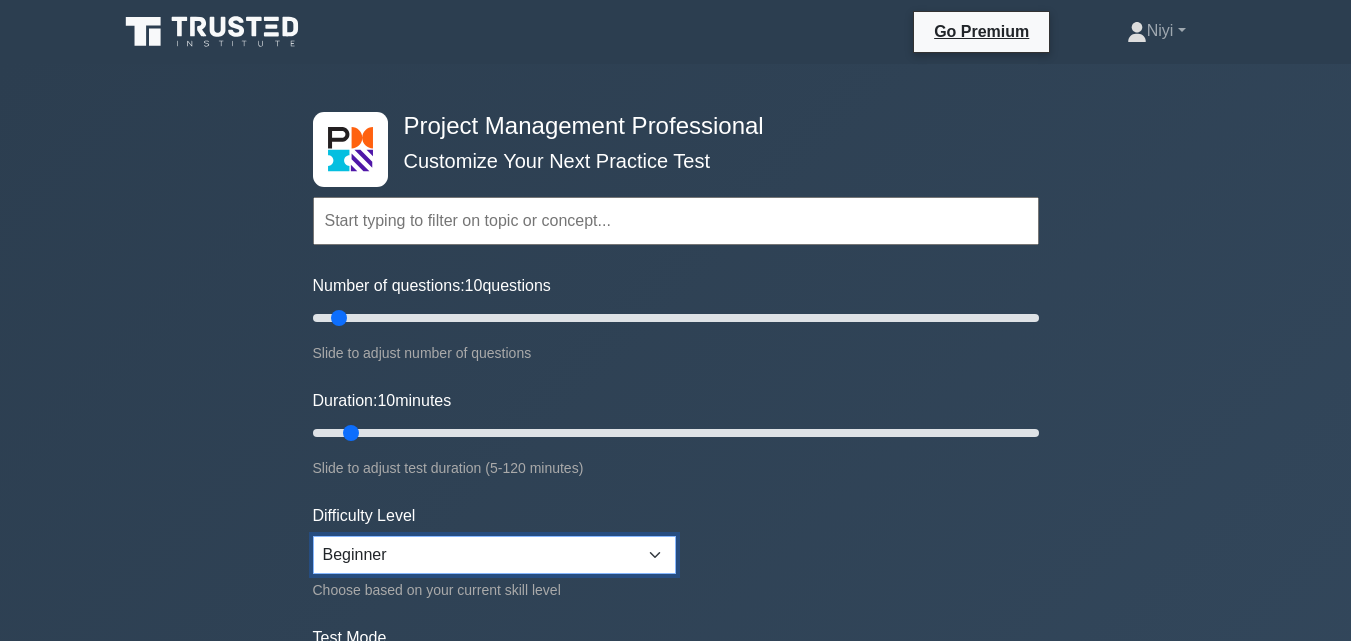 click on "Beginner
Intermediate
Expert" at bounding box center [494, 555] 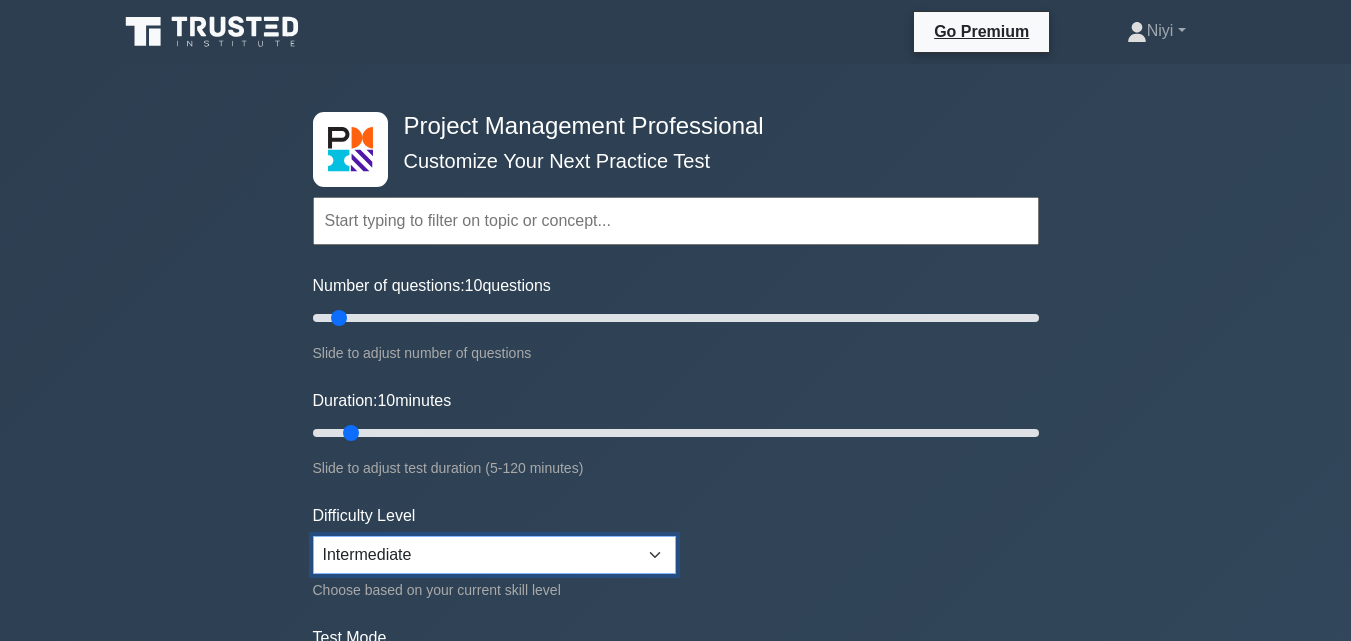 click on "Beginner
Intermediate
Expert" at bounding box center (494, 555) 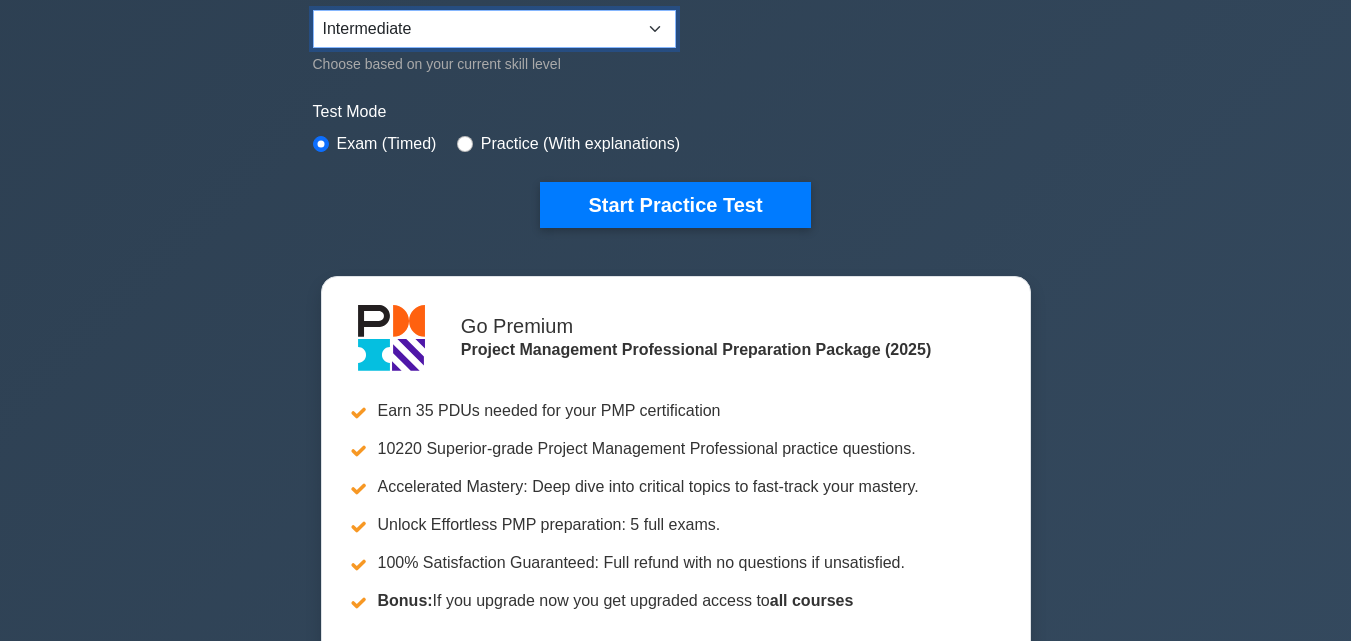 scroll, scrollTop: 553, scrollLeft: 0, axis: vertical 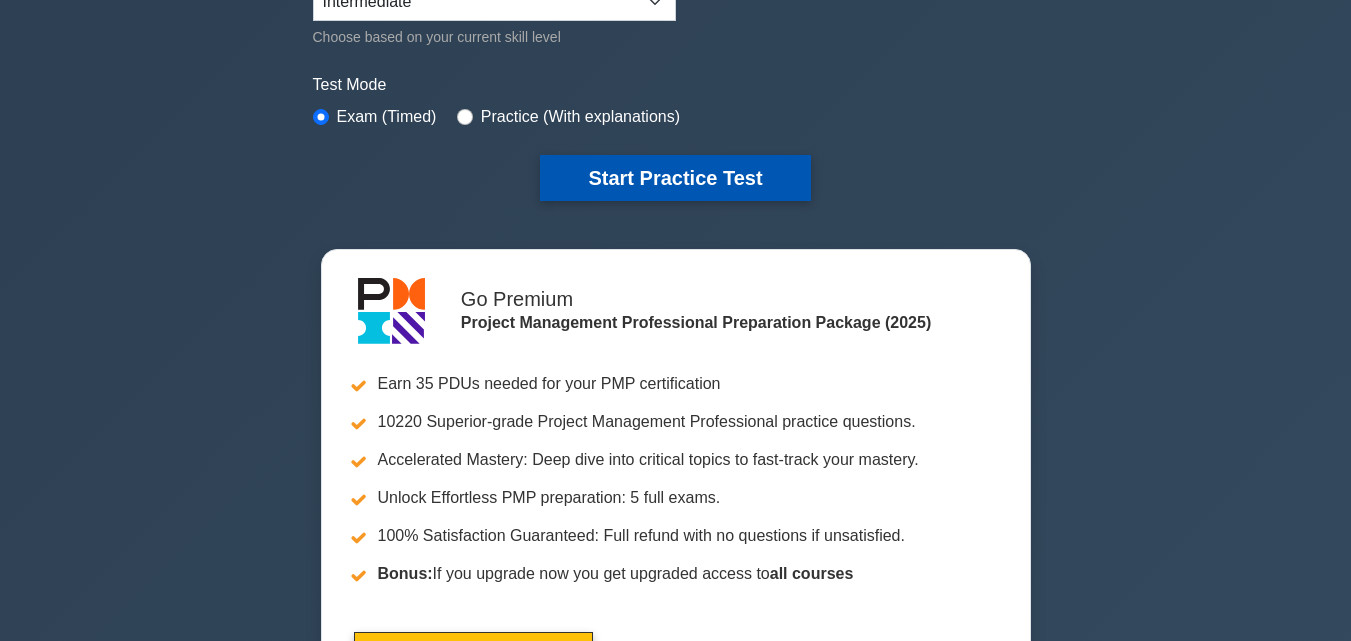 click on "Start Practice Test" at bounding box center (675, 178) 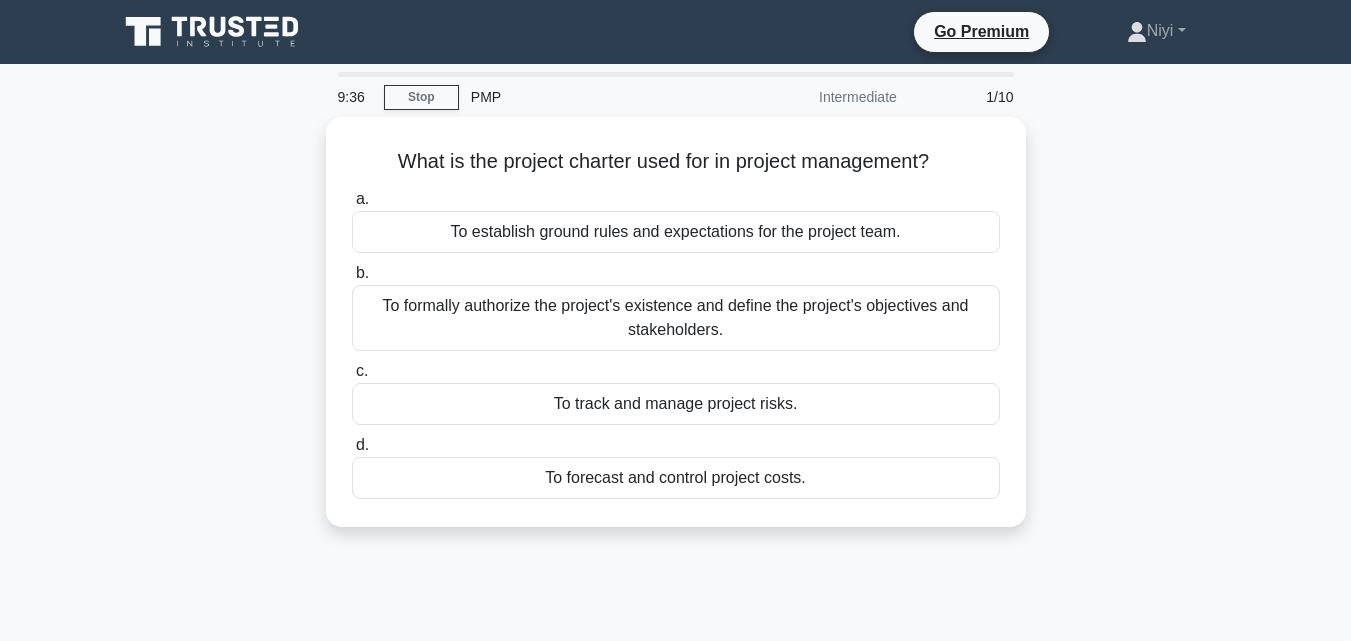 scroll, scrollTop: 0, scrollLeft: 0, axis: both 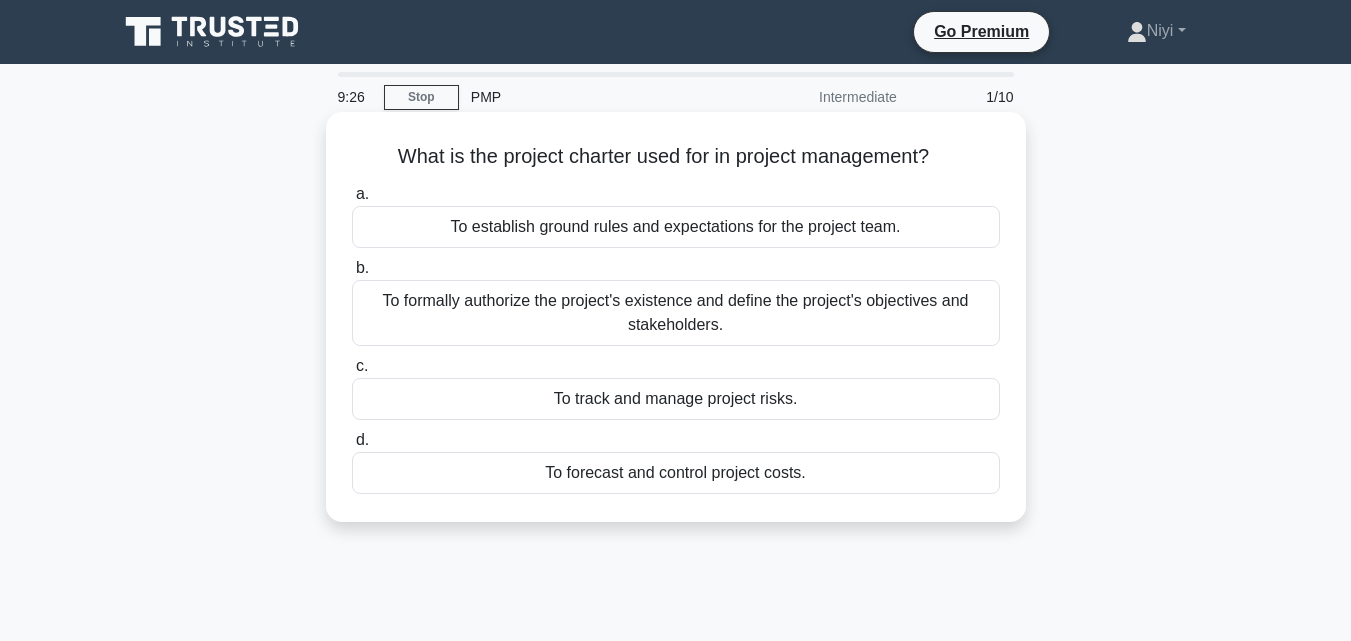 click on "To establish ground rules and expectations for the project team." at bounding box center [676, 227] 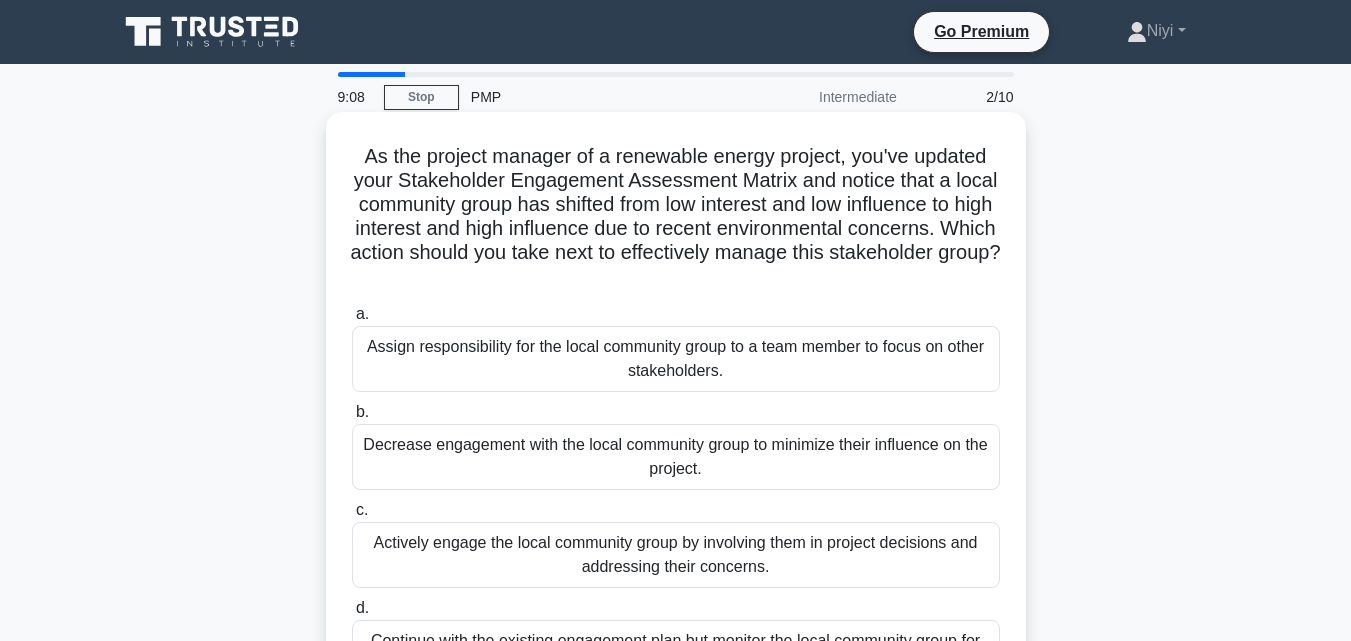 click on "Actively engage the local community group by involving them in project decisions and addressing their concerns." at bounding box center (676, 555) 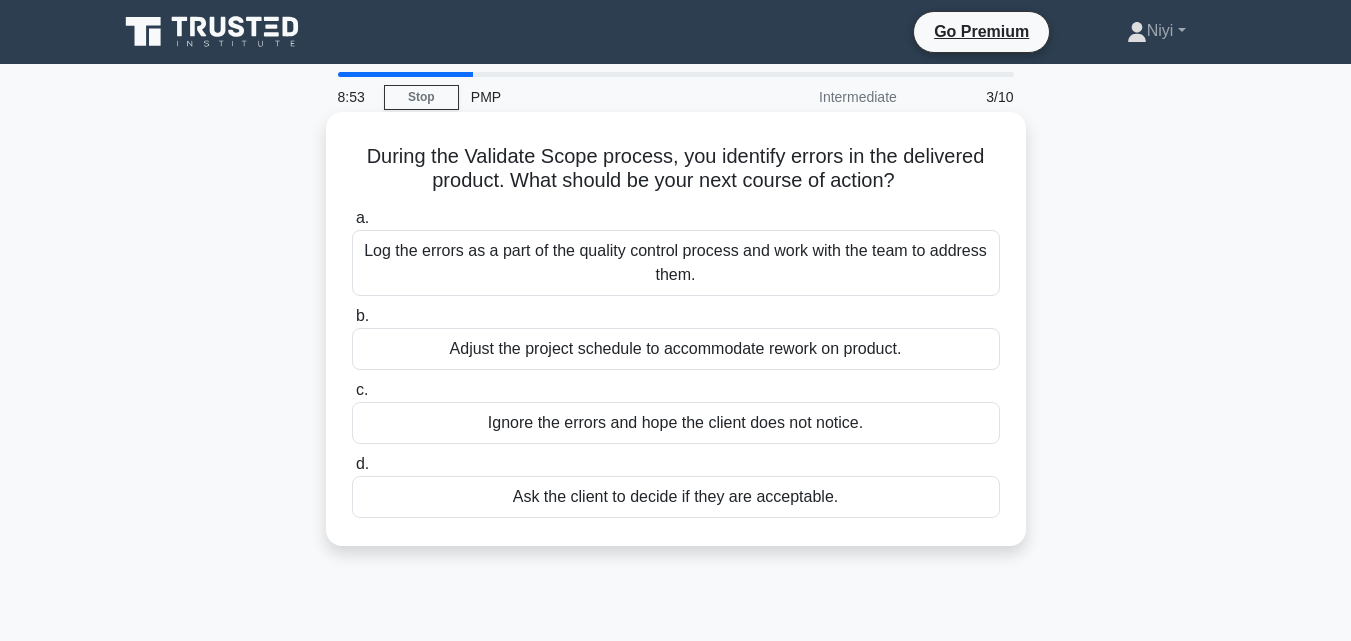 click on "Log the errors as a part of the quality control process and work with the team to address them." at bounding box center [676, 263] 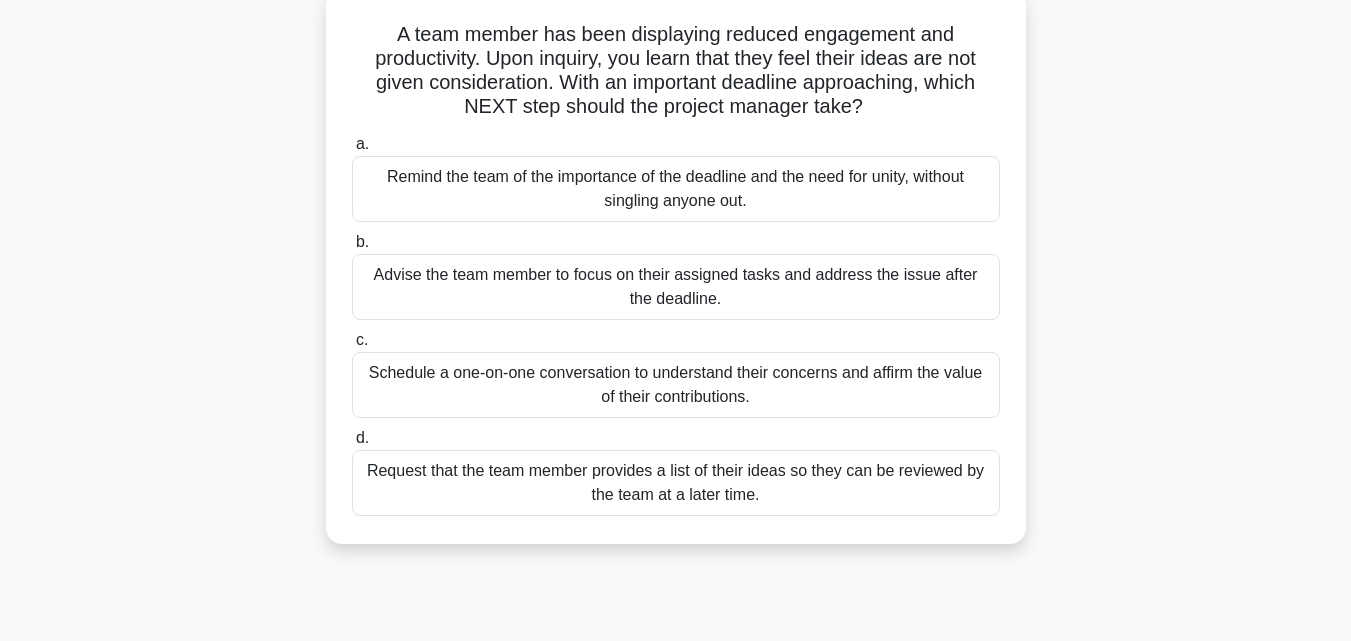 scroll, scrollTop: 128, scrollLeft: 0, axis: vertical 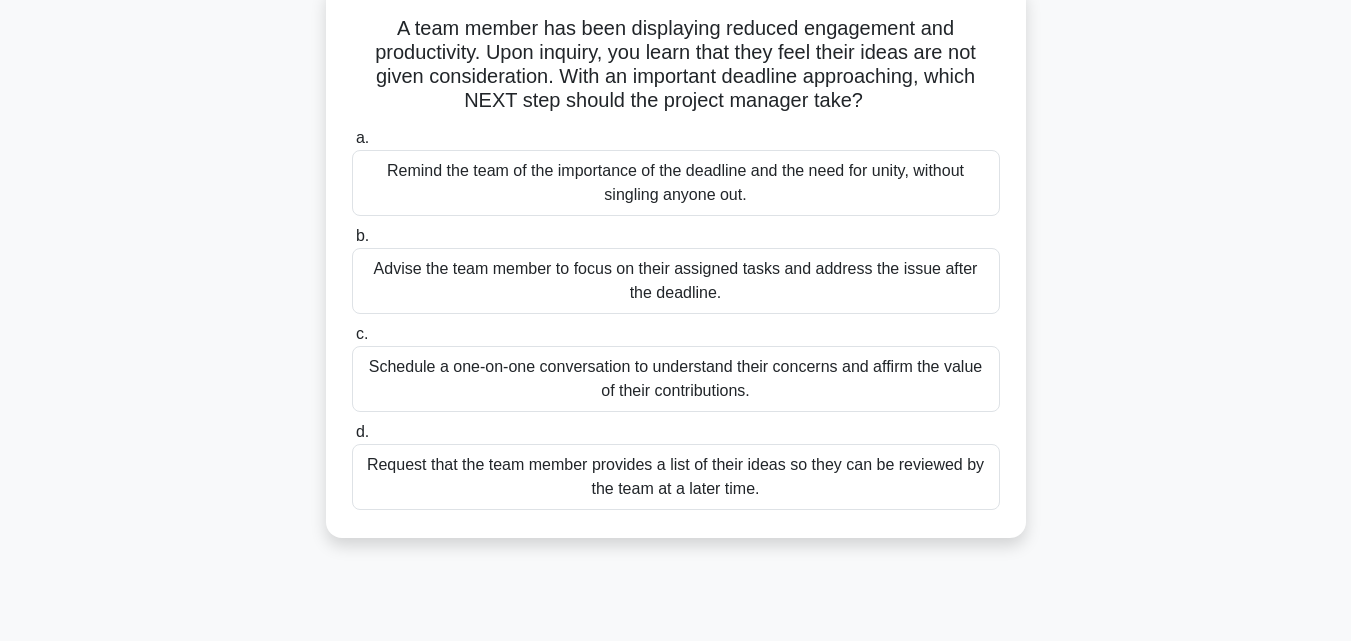 click on "Schedule a one-on-one conversation to understand their concerns and affirm the value of their contributions." at bounding box center (676, 379) 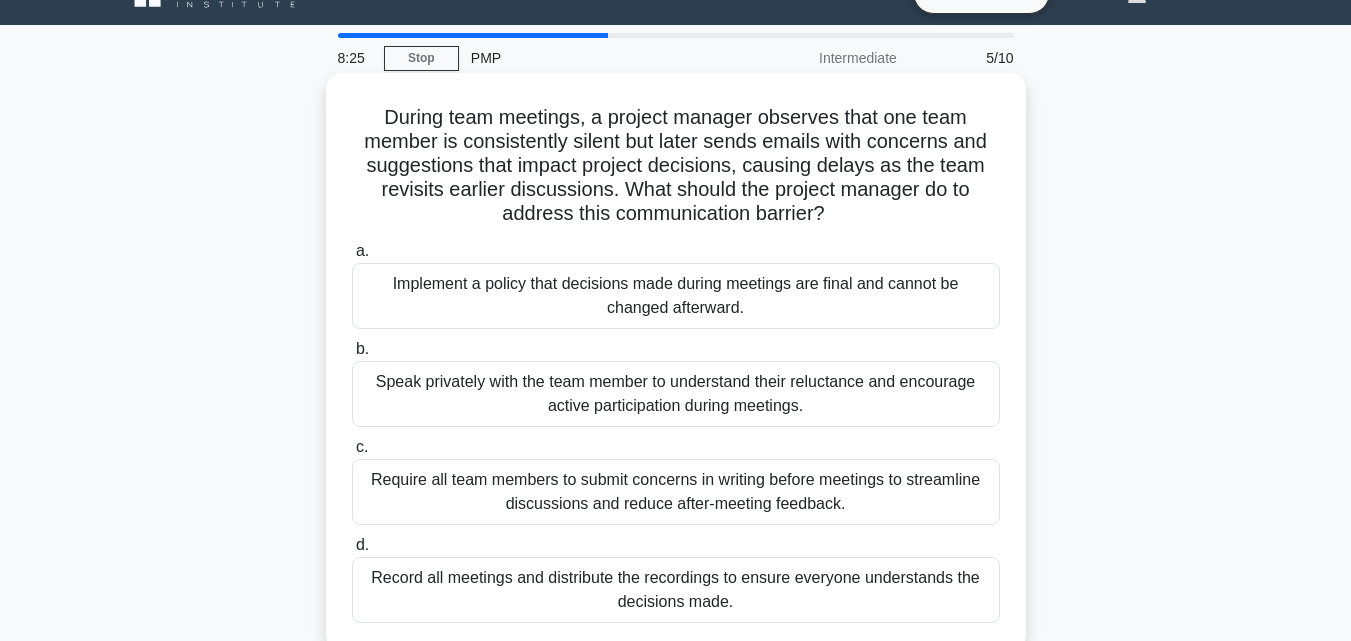 scroll, scrollTop: 0, scrollLeft: 0, axis: both 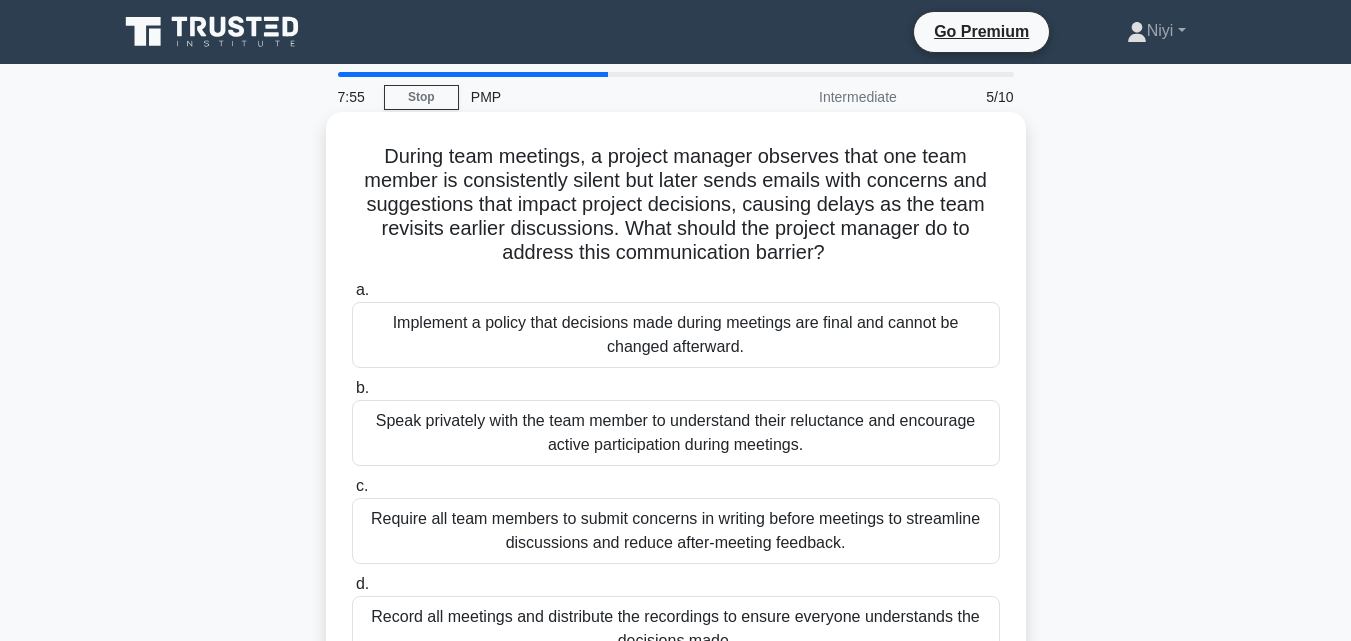 click on "Speak privately with the team member to understand their reluctance and encourage active participation during meetings." at bounding box center (676, 433) 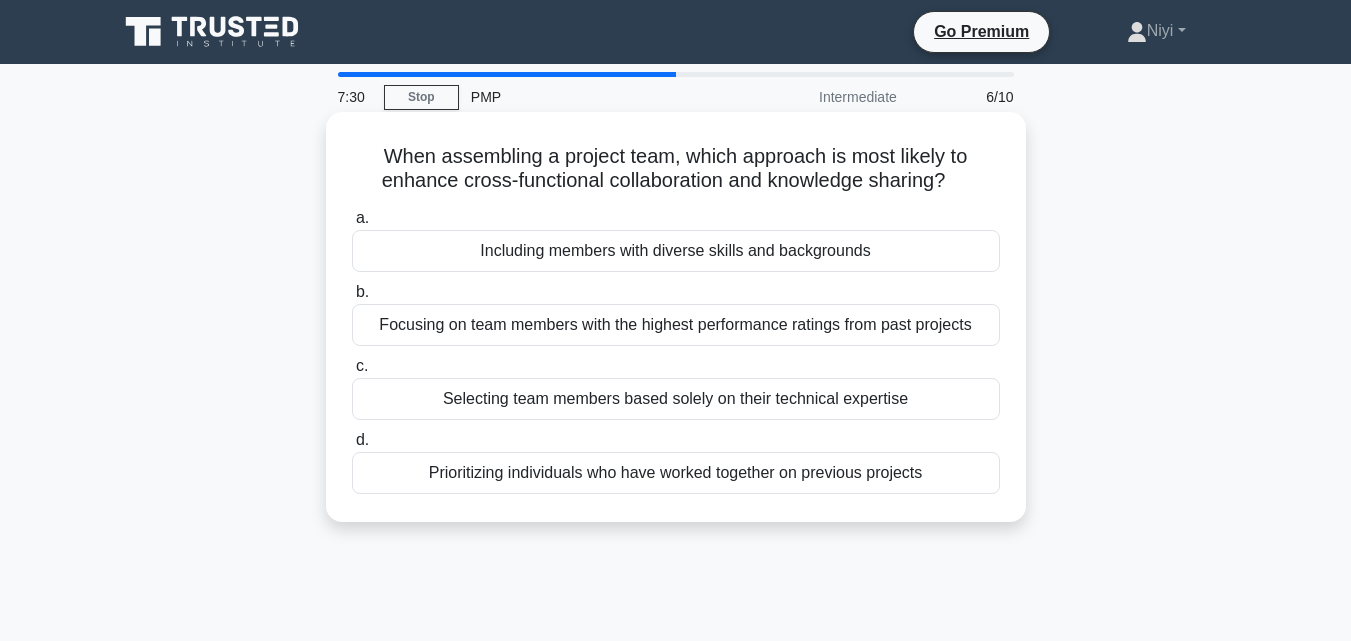 click on "Including members with diverse skills and backgrounds" at bounding box center (676, 251) 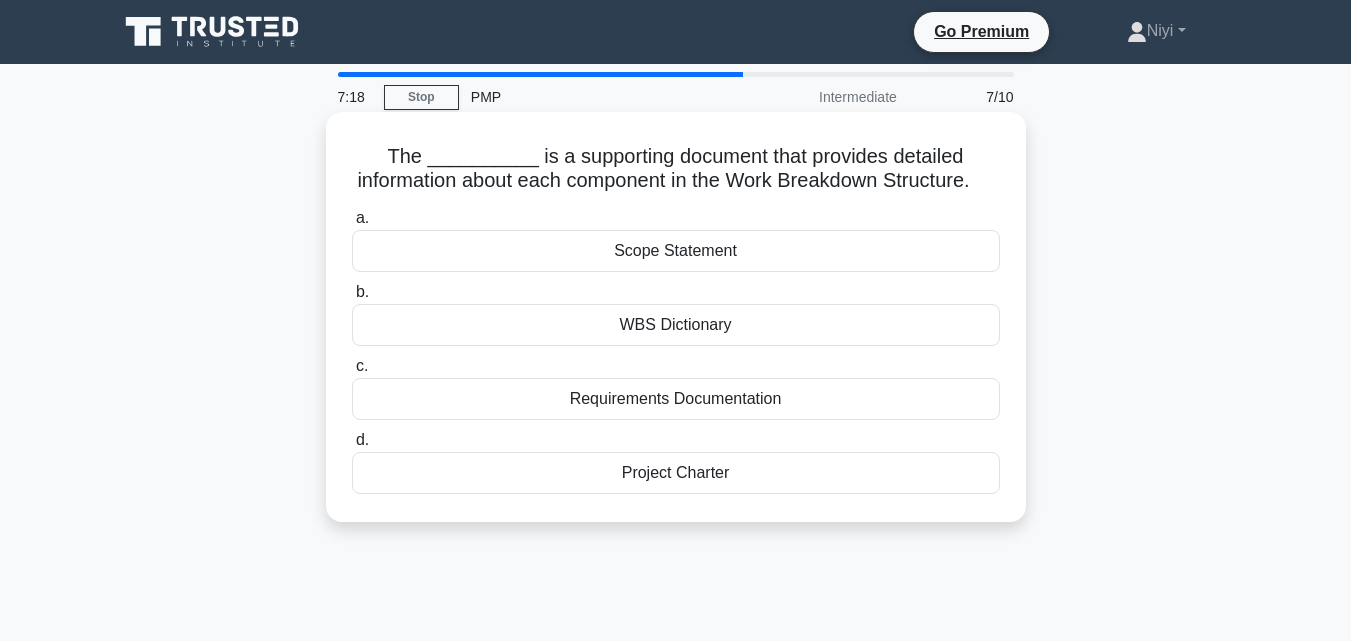 click on "WBS Dictionary" at bounding box center (676, 325) 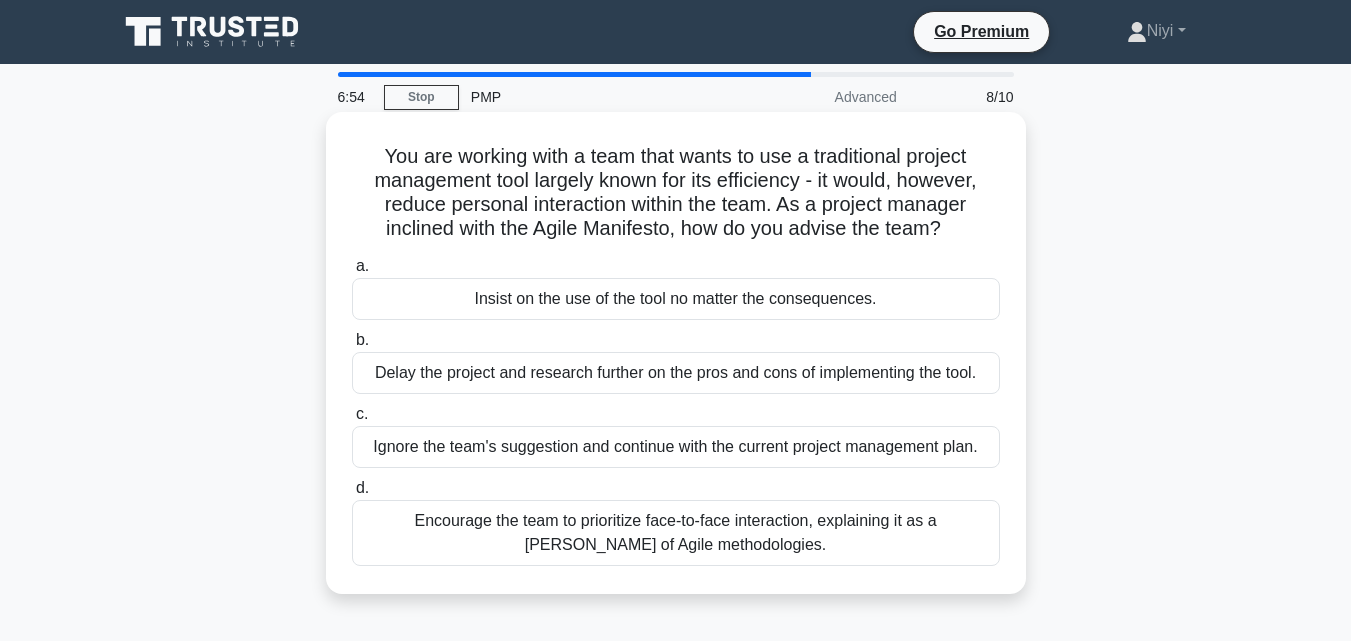 click on "Encourage the team to prioritize face-to-face interaction, explaining it as a tenet of Agile methodologies." at bounding box center (676, 533) 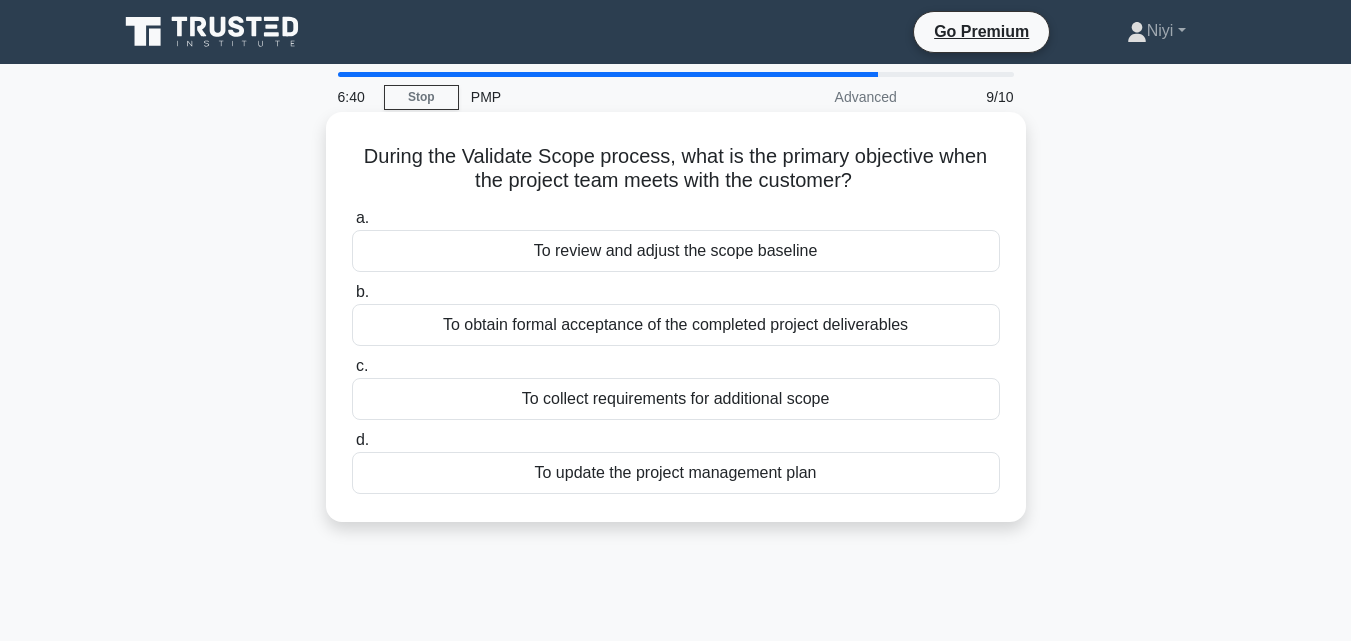 click on "To update the project management plan" at bounding box center [676, 473] 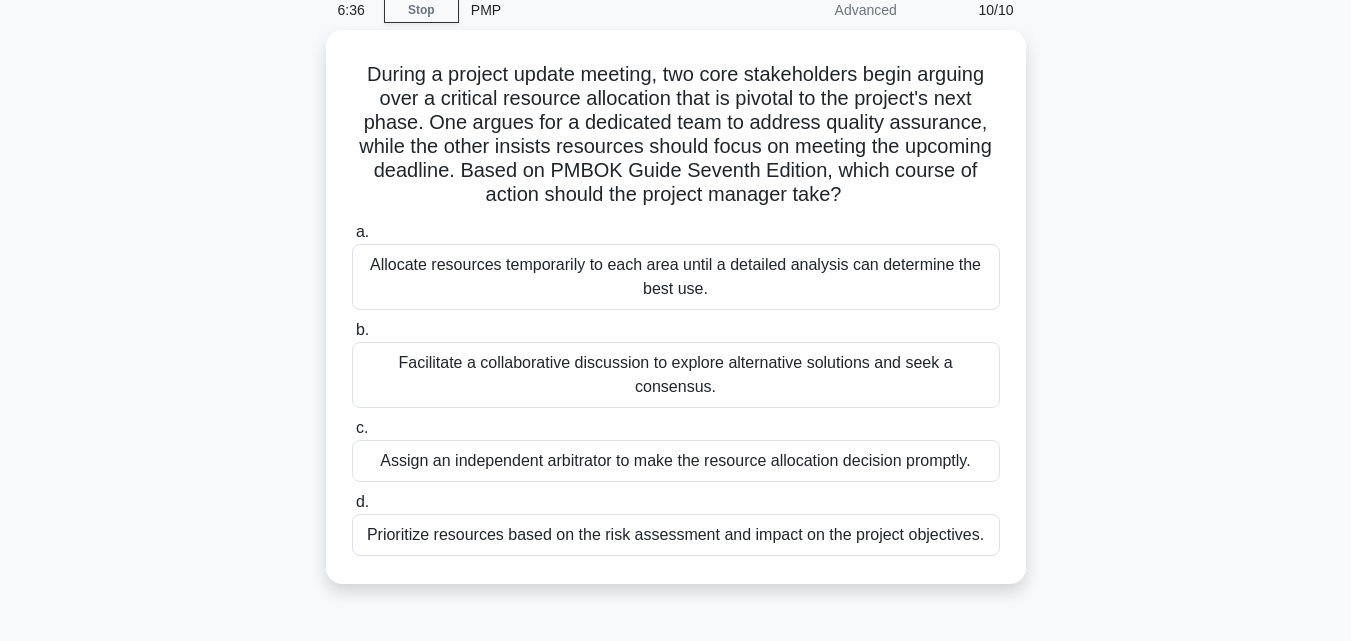 scroll, scrollTop: 107, scrollLeft: 0, axis: vertical 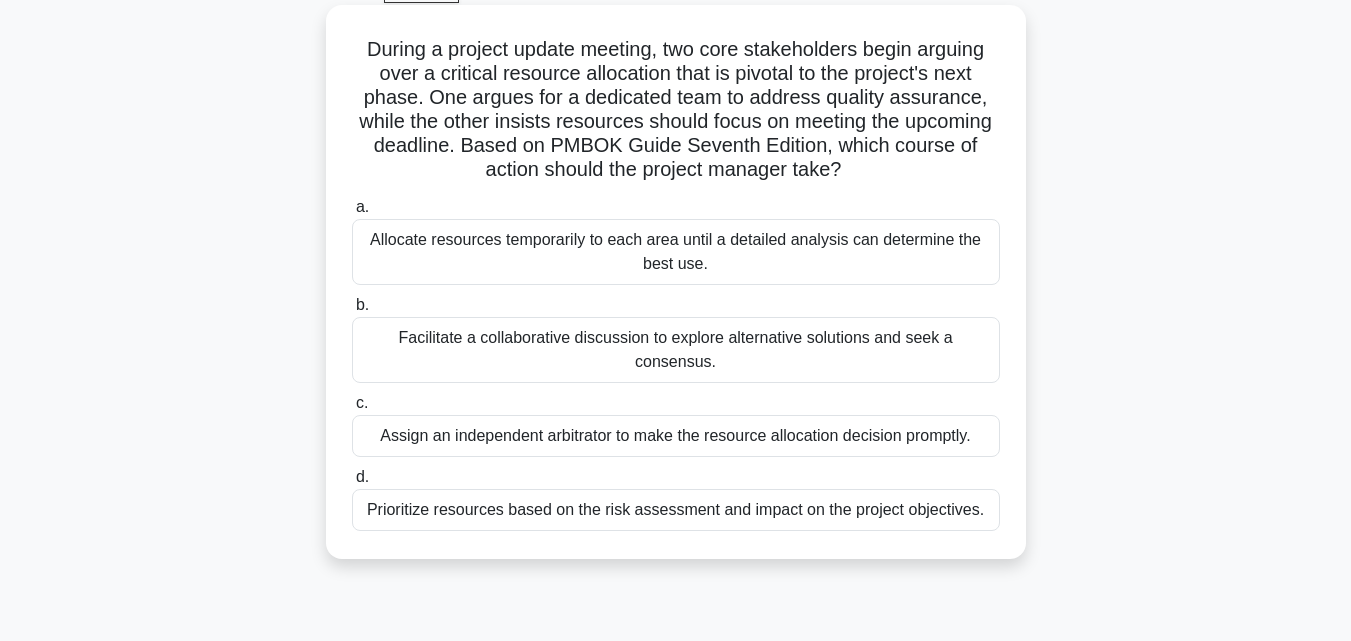 click on "Facilitate a collaborative discussion to explore alternative solutions and seek a consensus." at bounding box center [676, 350] 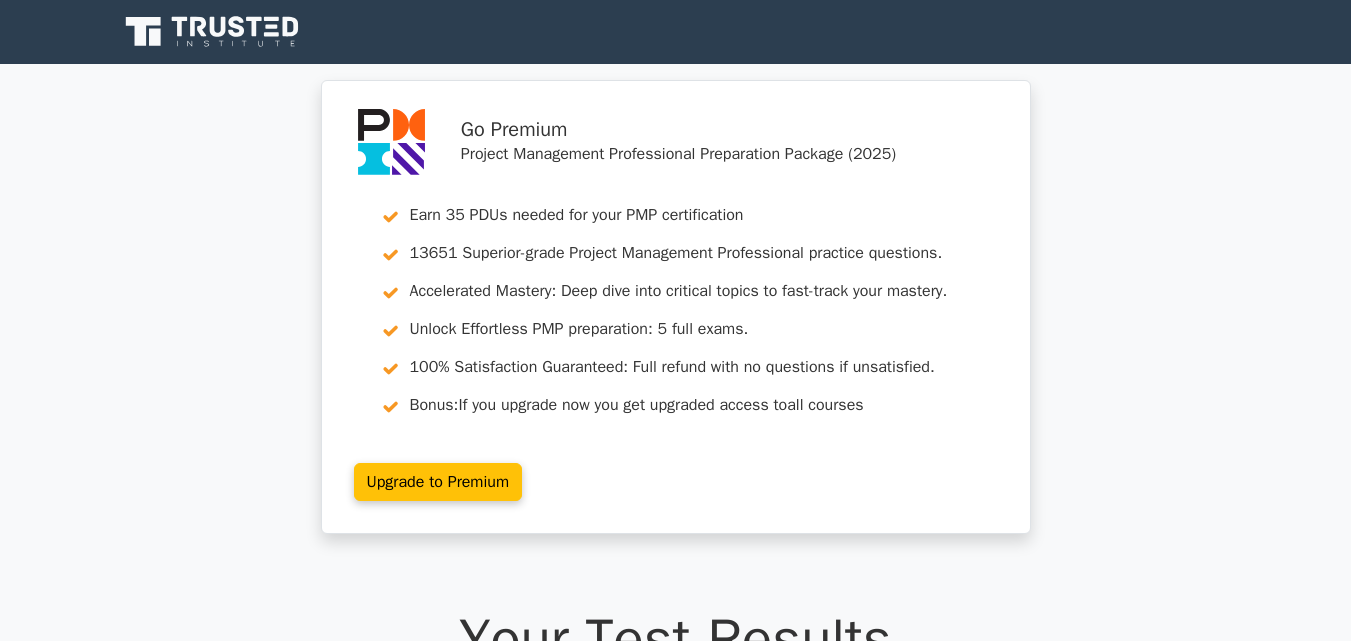 scroll, scrollTop: 0, scrollLeft: 0, axis: both 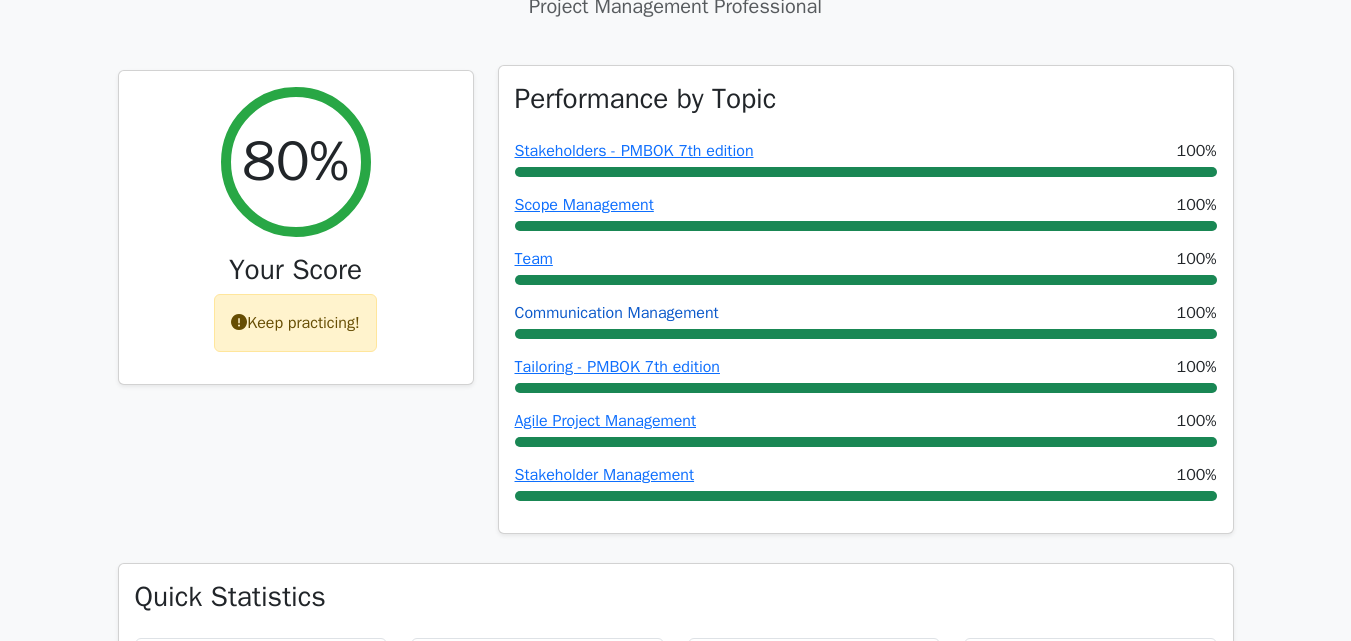 click on "Communication Management" at bounding box center (617, 313) 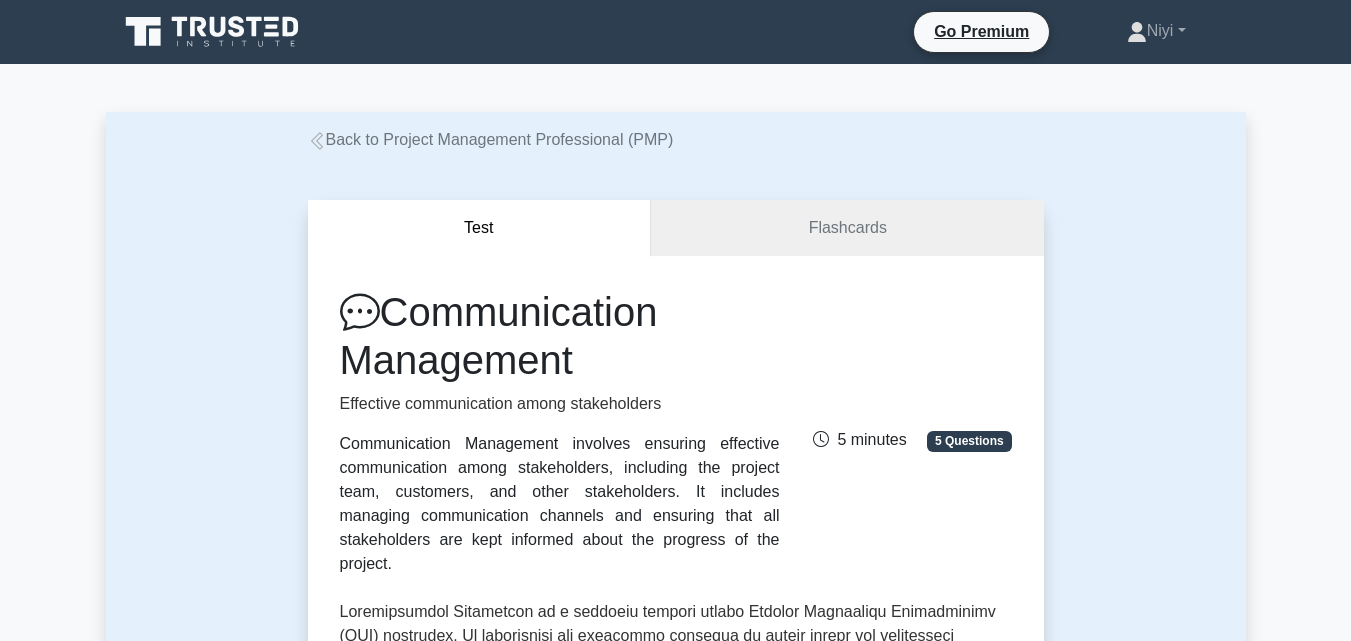 scroll, scrollTop: 0, scrollLeft: 0, axis: both 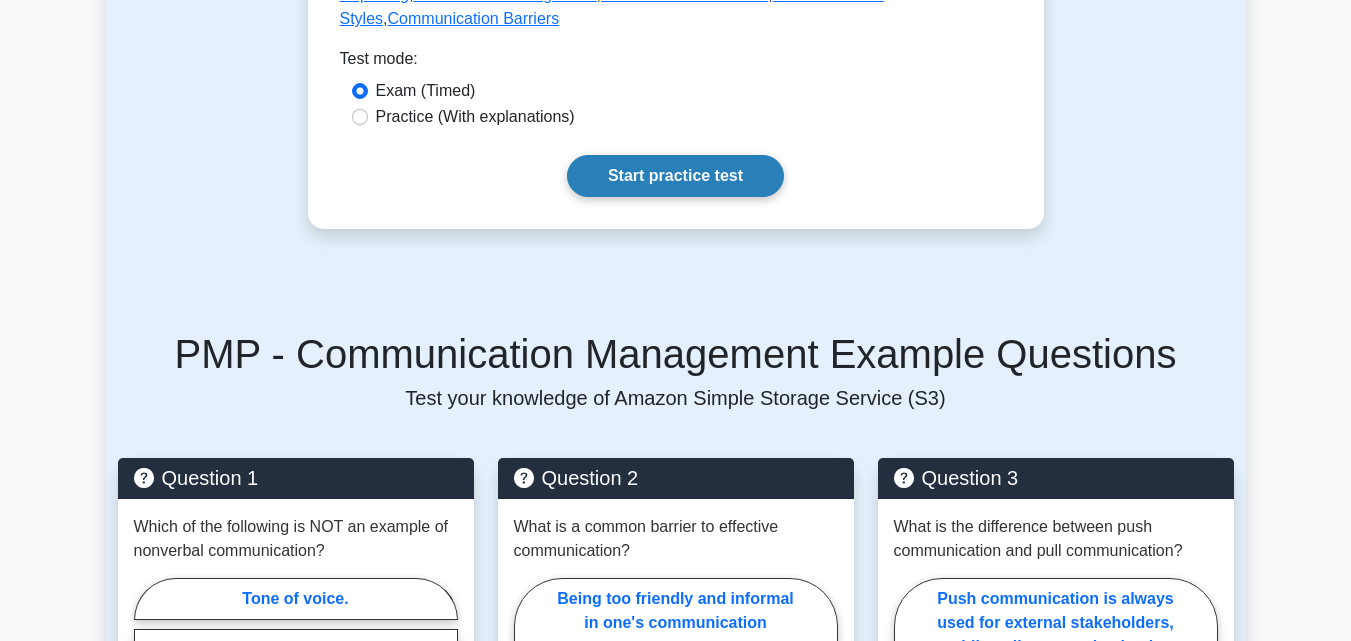 click on "Start practice test" at bounding box center (675, 176) 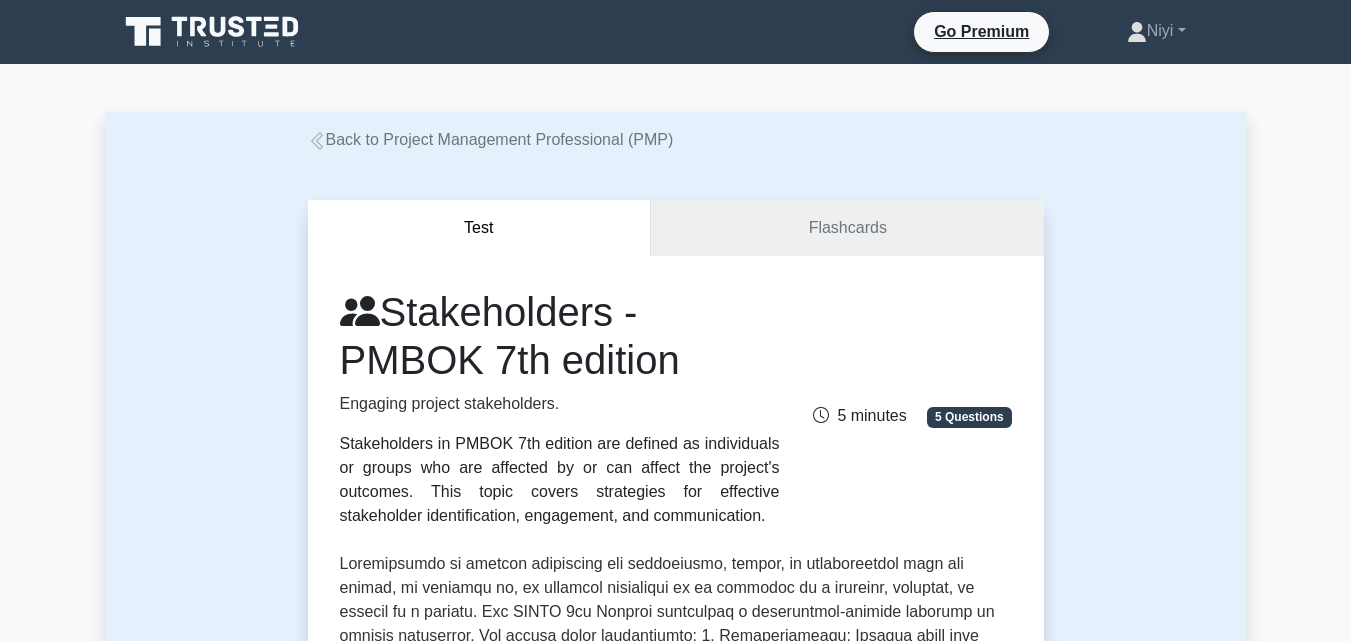 scroll, scrollTop: 0, scrollLeft: 0, axis: both 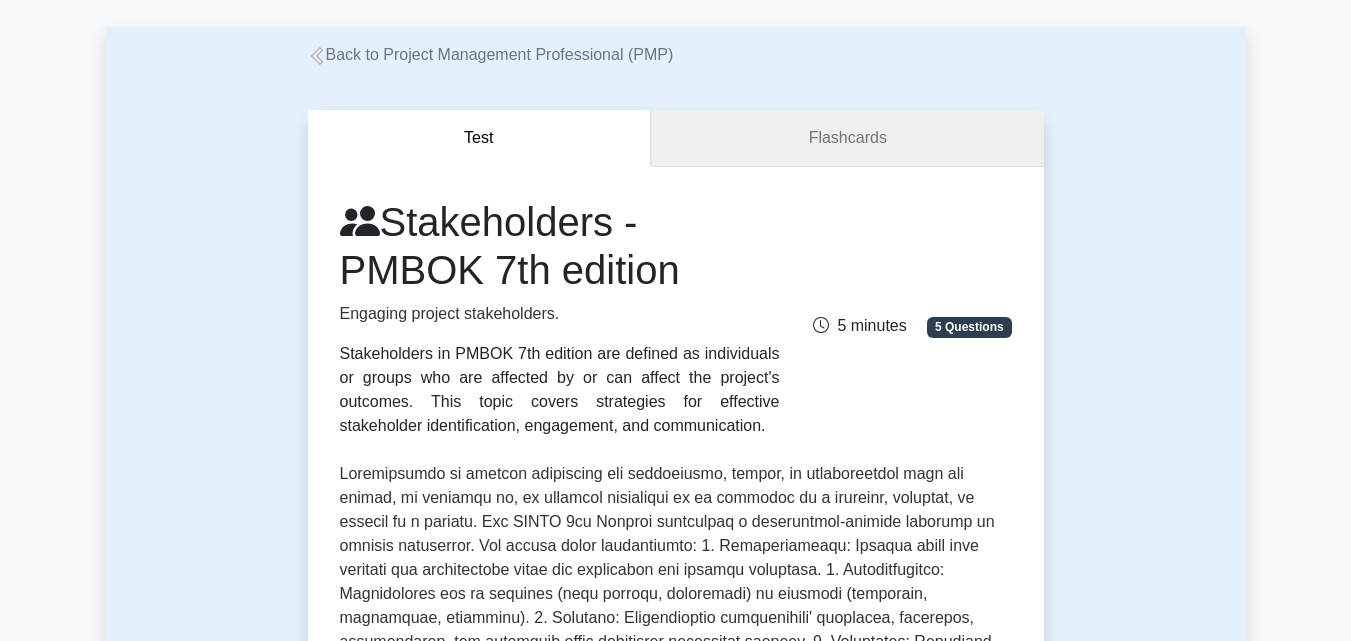 click on "Flashcards" at bounding box center [847, 138] 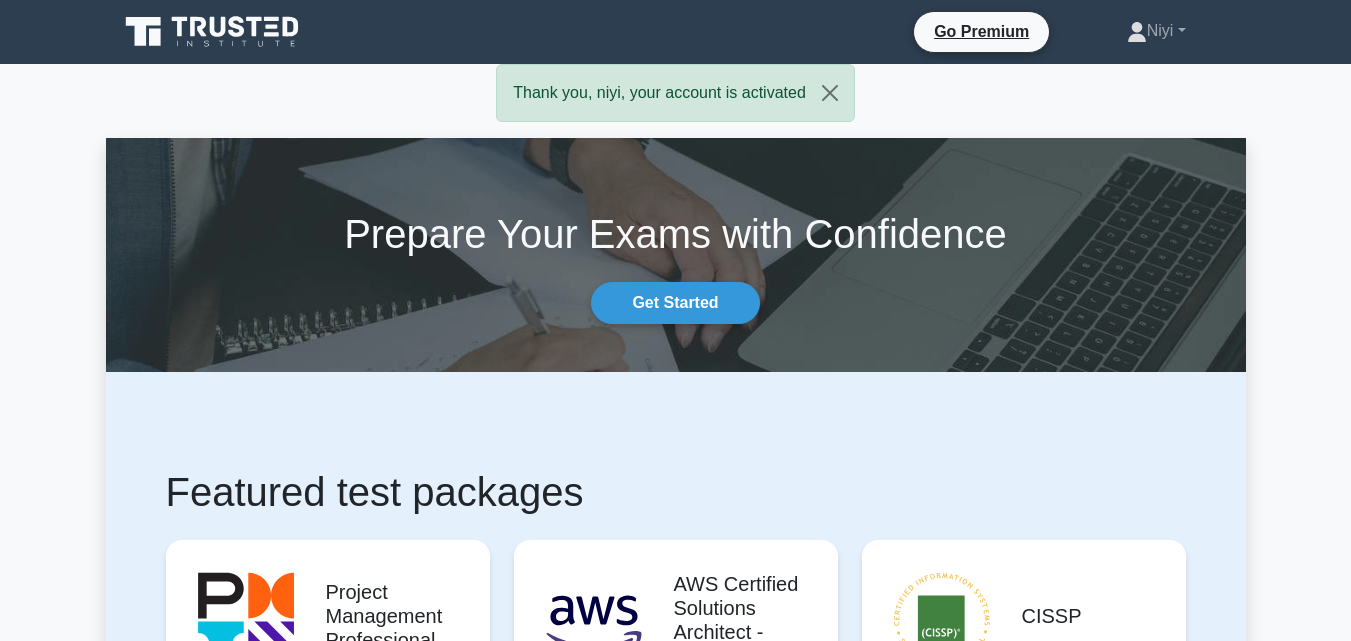 scroll, scrollTop: 0, scrollLeft: 0, axis: both 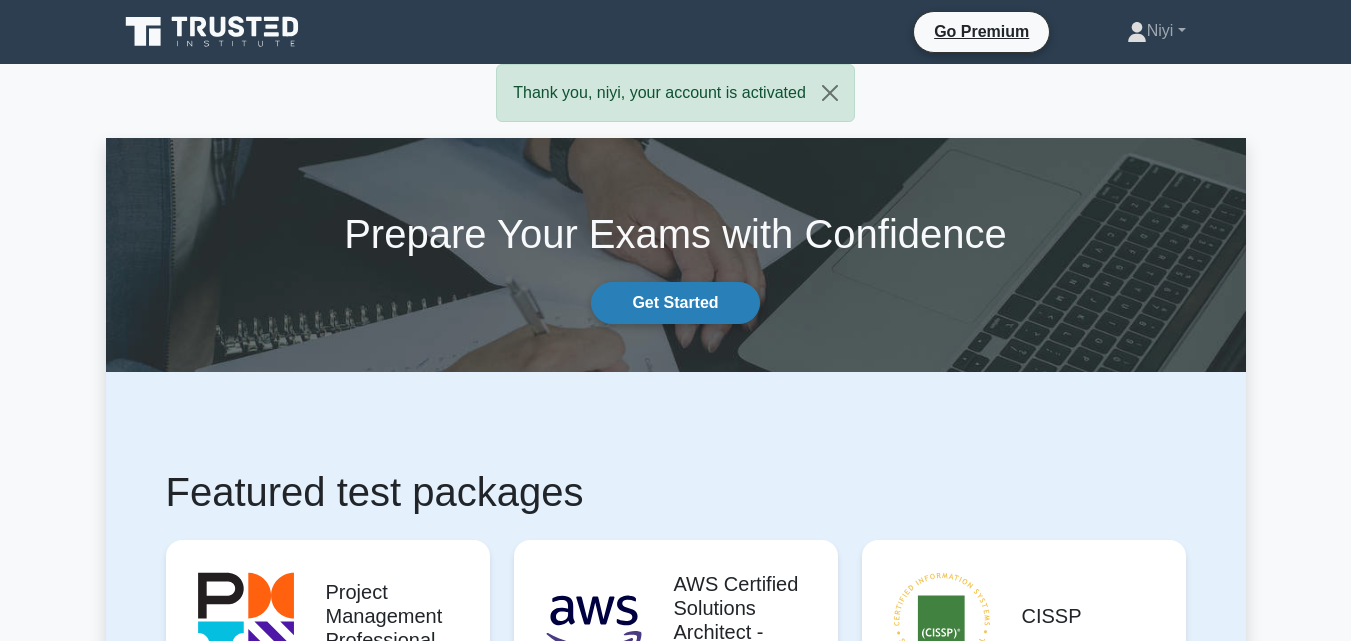 click on "Get Started" at bounding box center (675, 303) 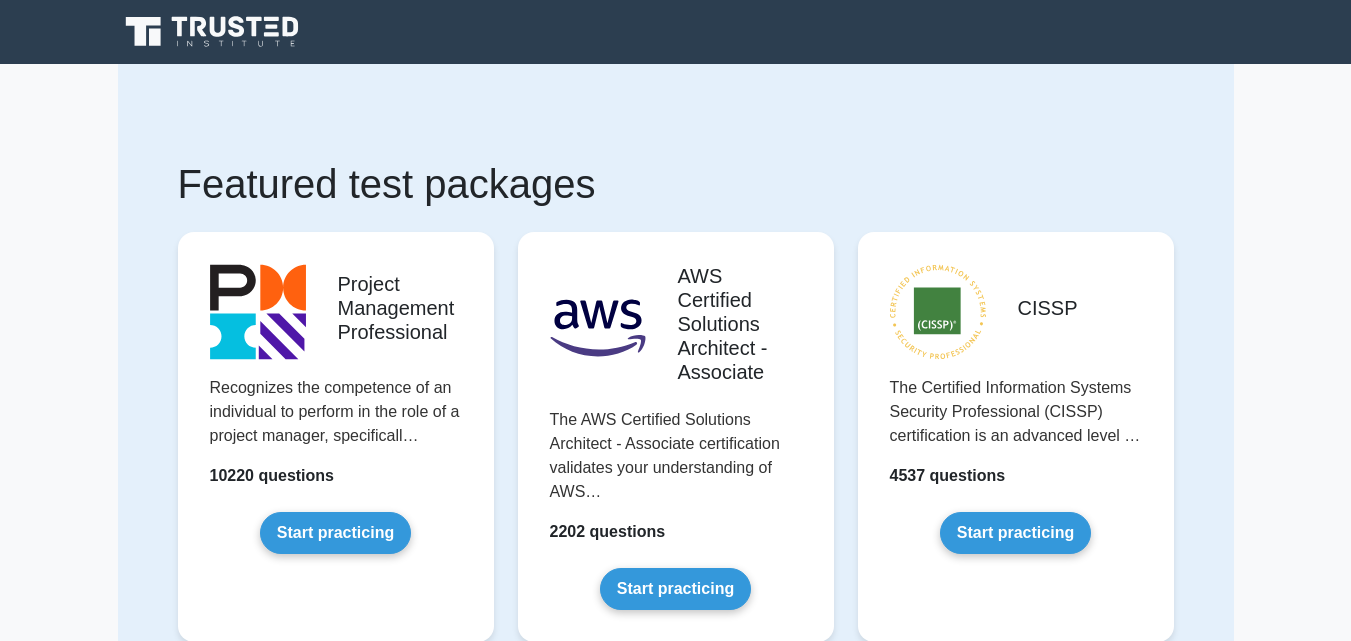 scroll, scrollTop: 0, scrollLeft: 0, axis: both 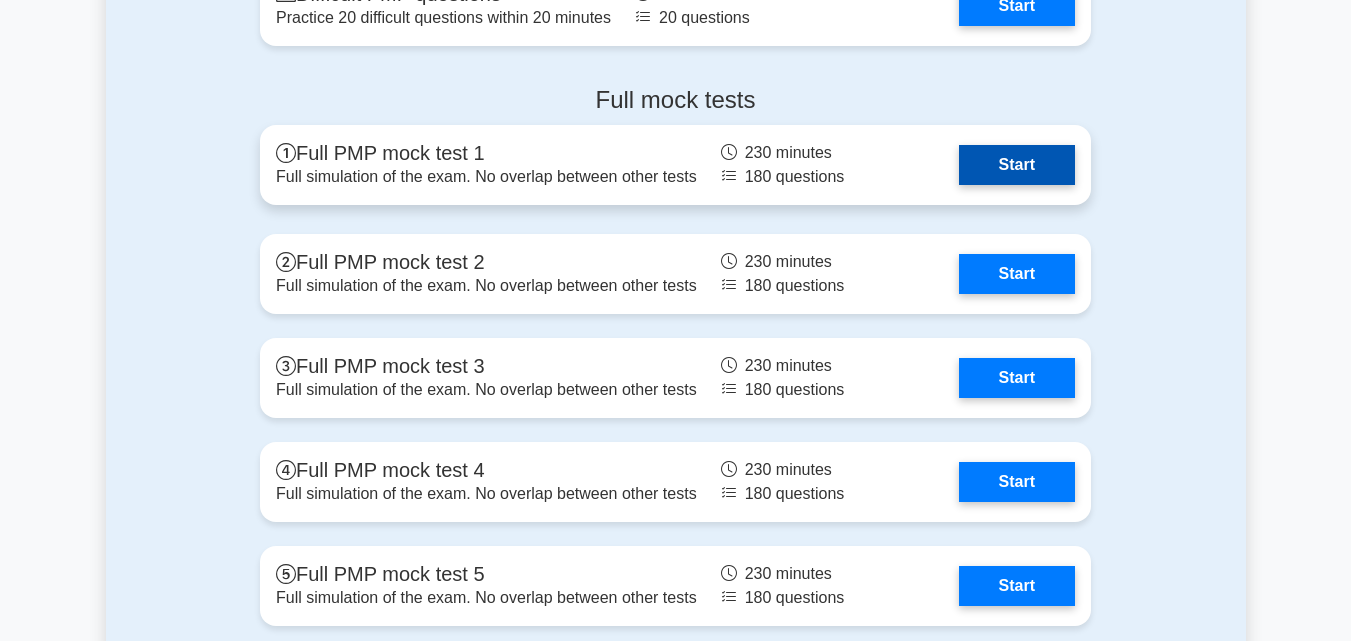 click on "Start" at bounding box center (1017, 165) 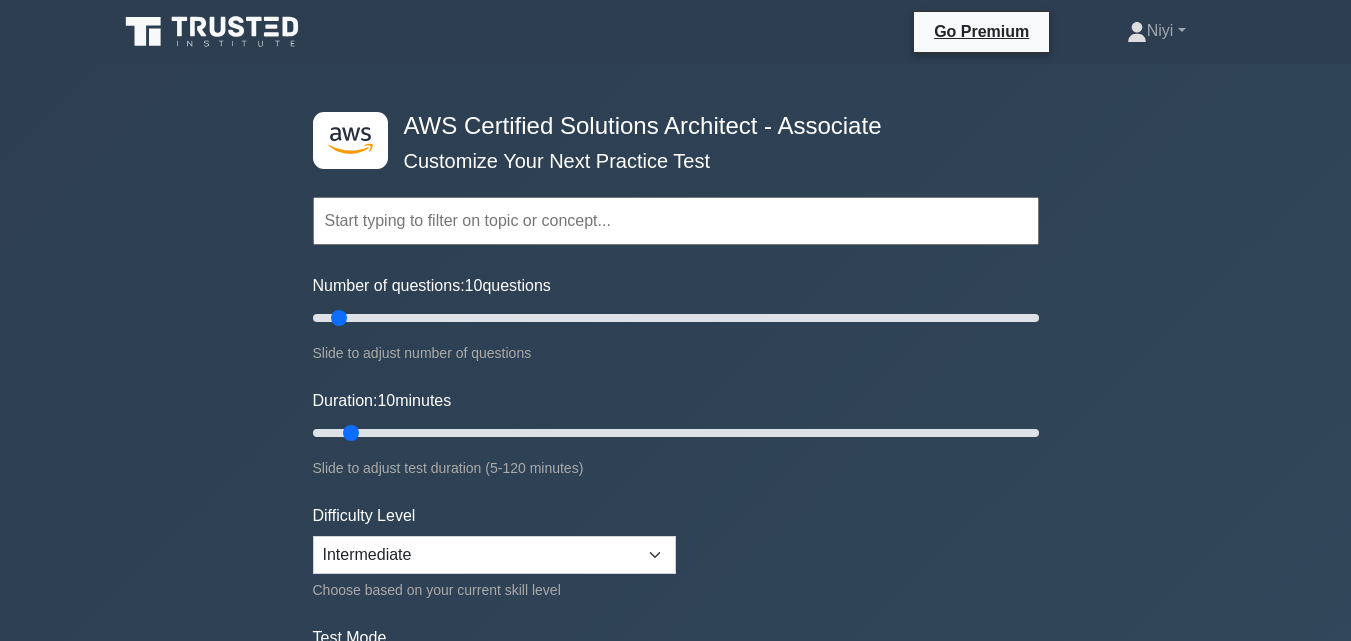 scroll, scrollTop: 0, scrollLeft: 0, axis: both 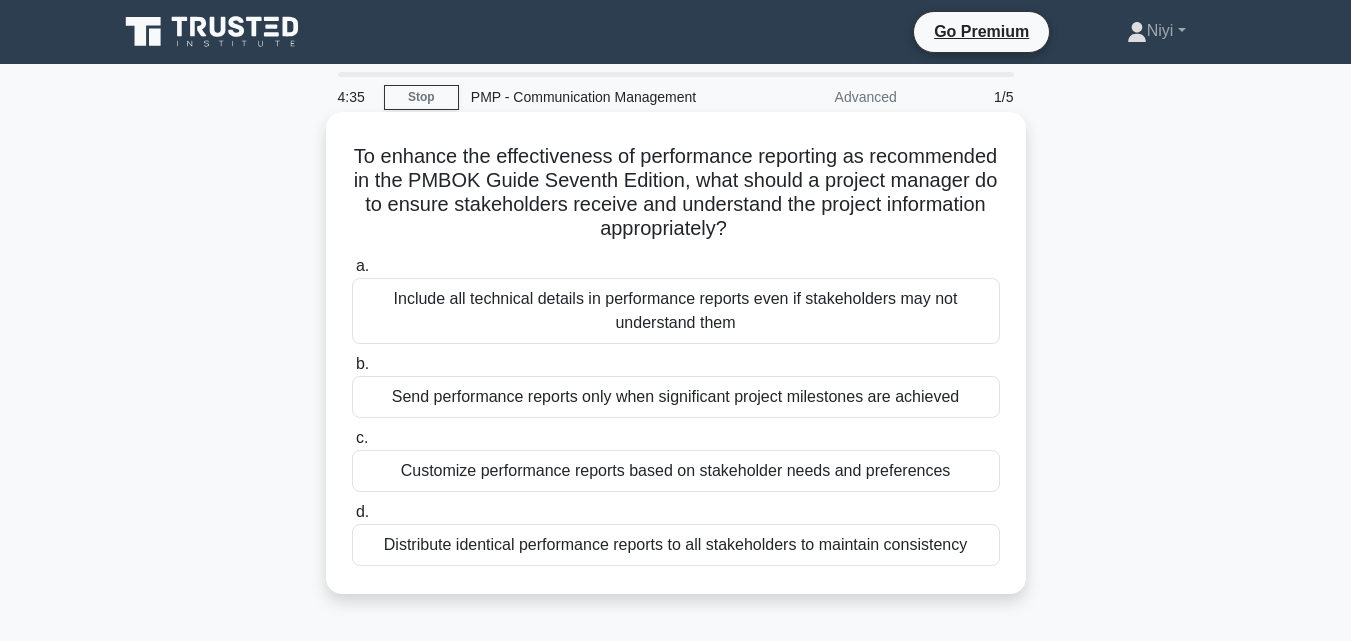 click on "Include all technical details in performance reports even if stakeholders may not understand them" at bounding box center (676, 311) 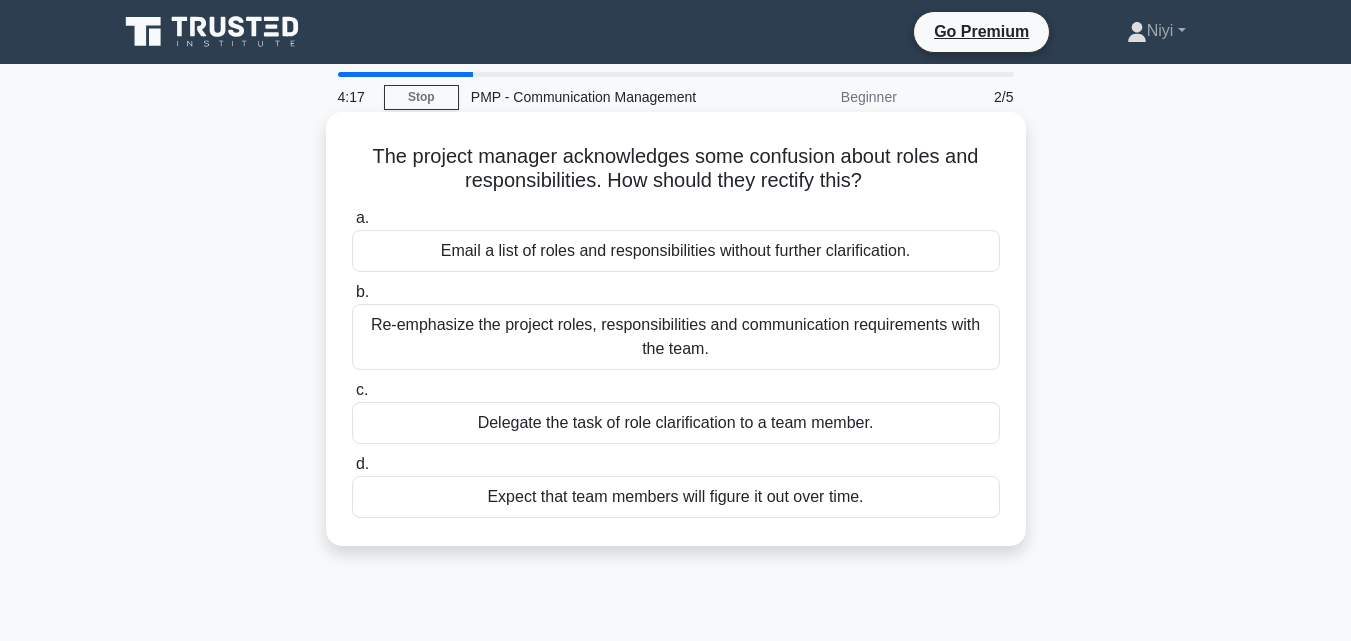 click on "Re-emphasize the project roles, responsibilities and communication requirements with the team." at bounding box center [676, 337] 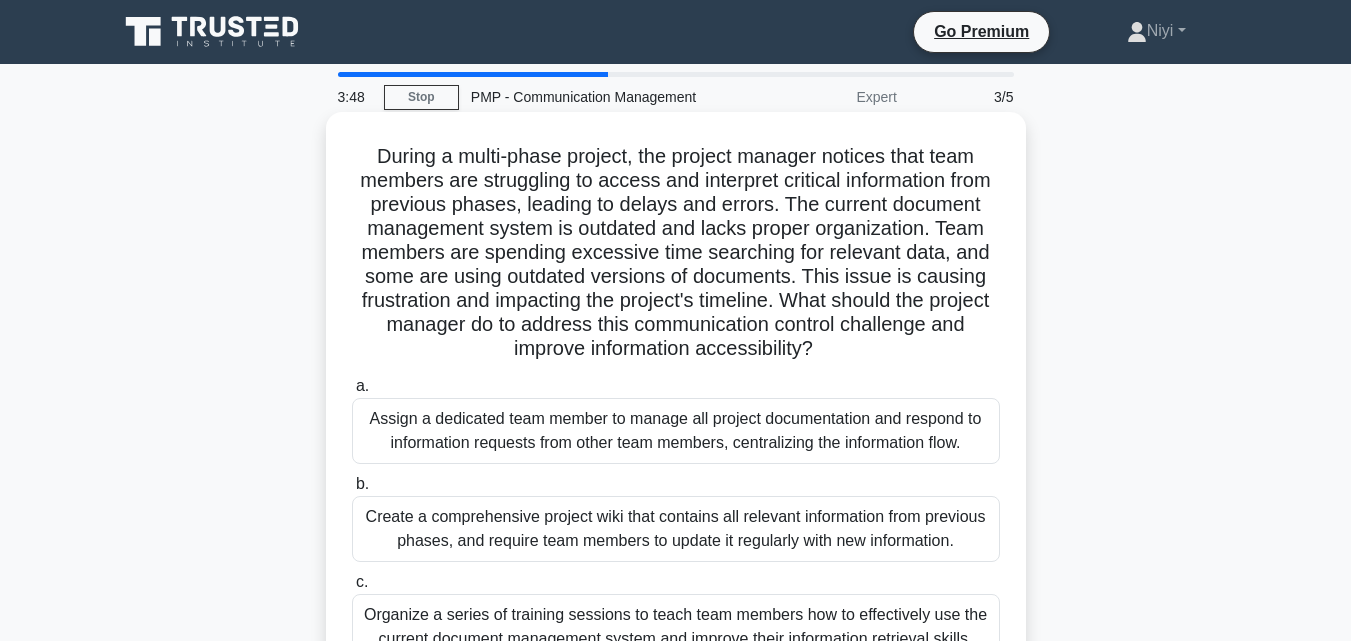 click on "Create a comprehensive project wiki that contains all relevant information from previous phases, and require team members to update it regularly with new information." at bounding box center (676, 529) 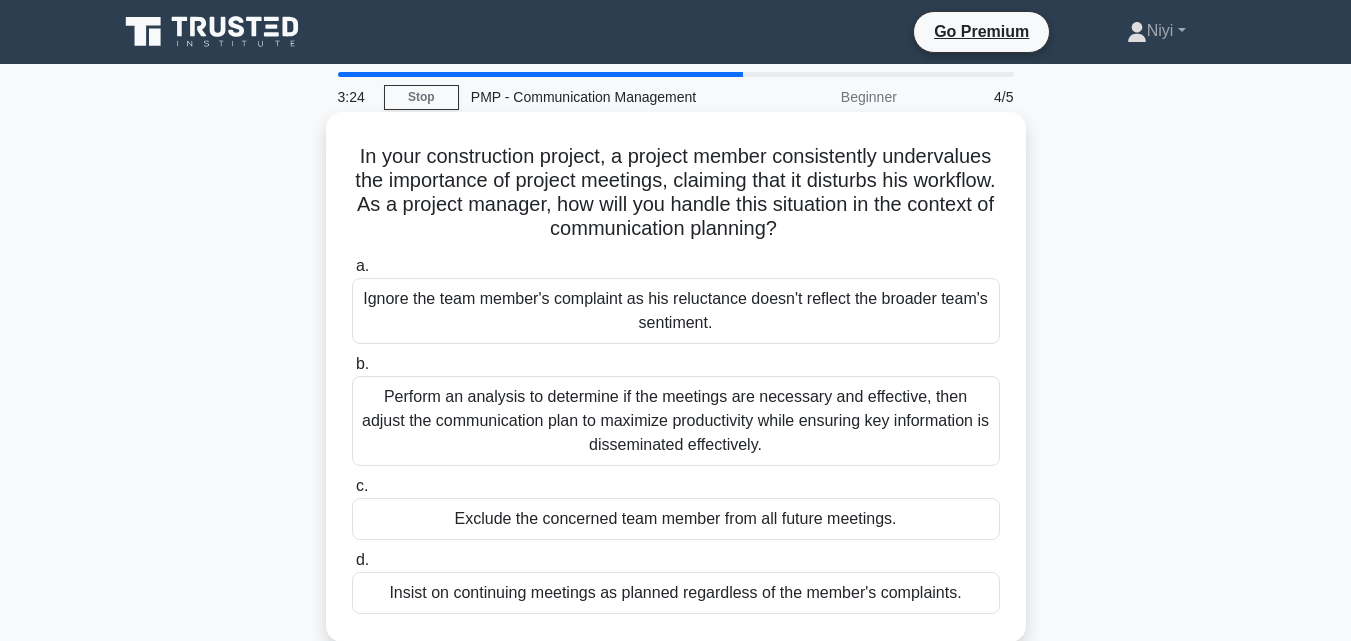 click on "Perform an analysis to determine if the meetings are necessary and effective, then adjust the communication plan to maximize productivity while ensuring key information is disseminated effectively." at bounding box center [676, 421] 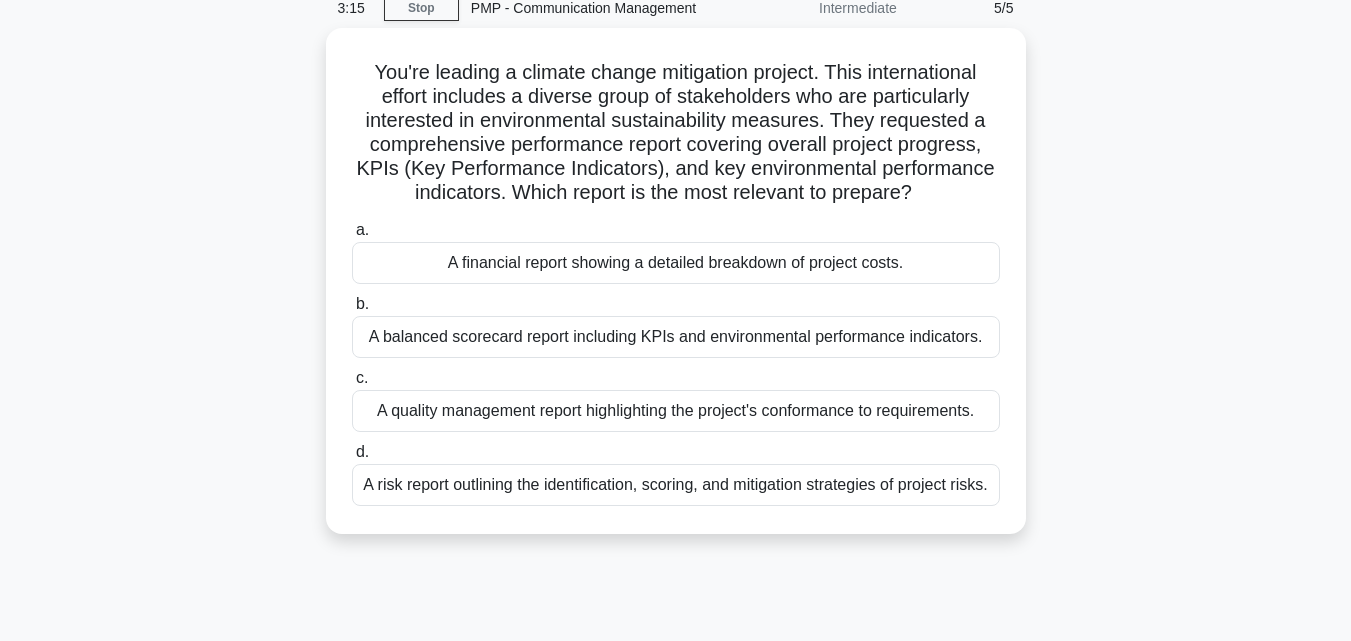 scroll, scrollTop: 84, scrollLeft: 0, axis: vertical 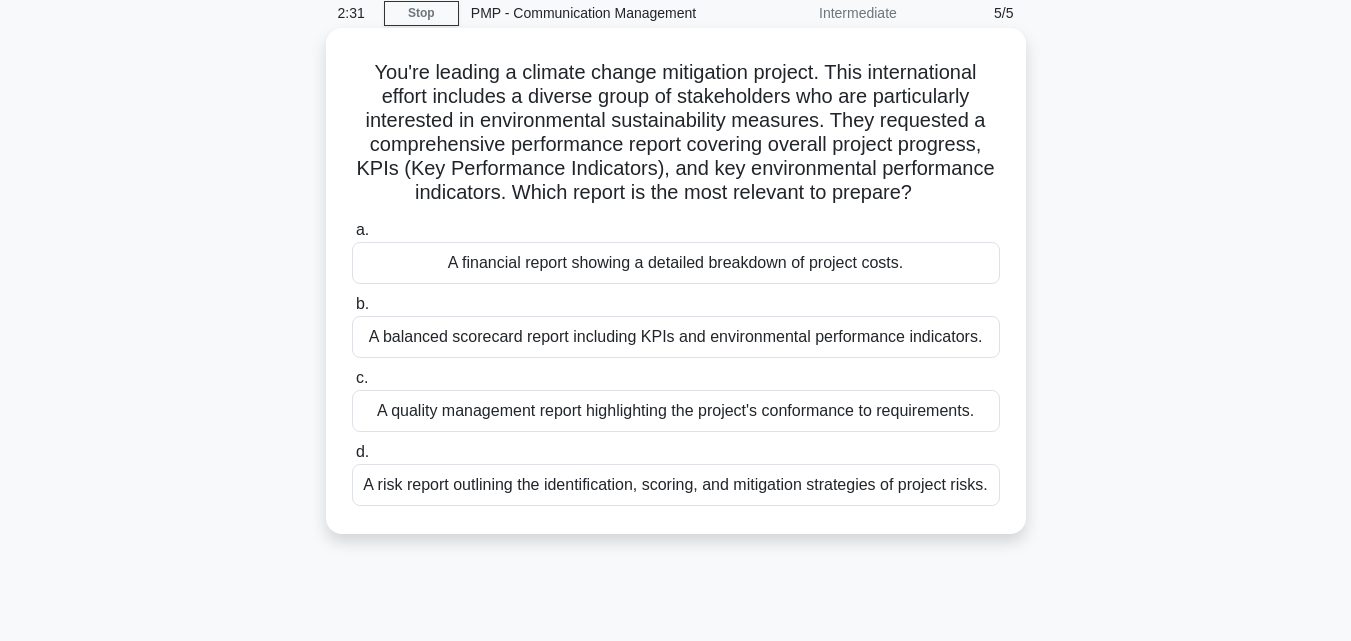 click on "A quality management report highlighting the project's conformance to requirements." at bounding box center (676, 411) 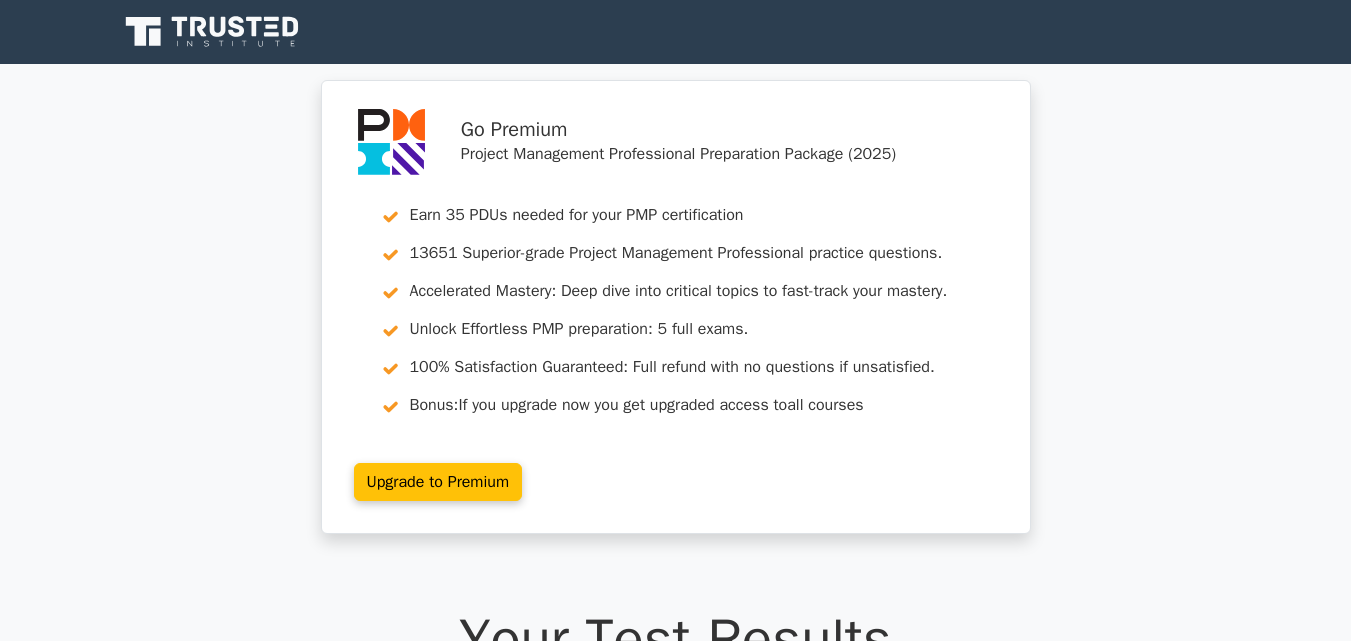 scroll, scrollTop: 0, scrollLeft: 0, axis: both 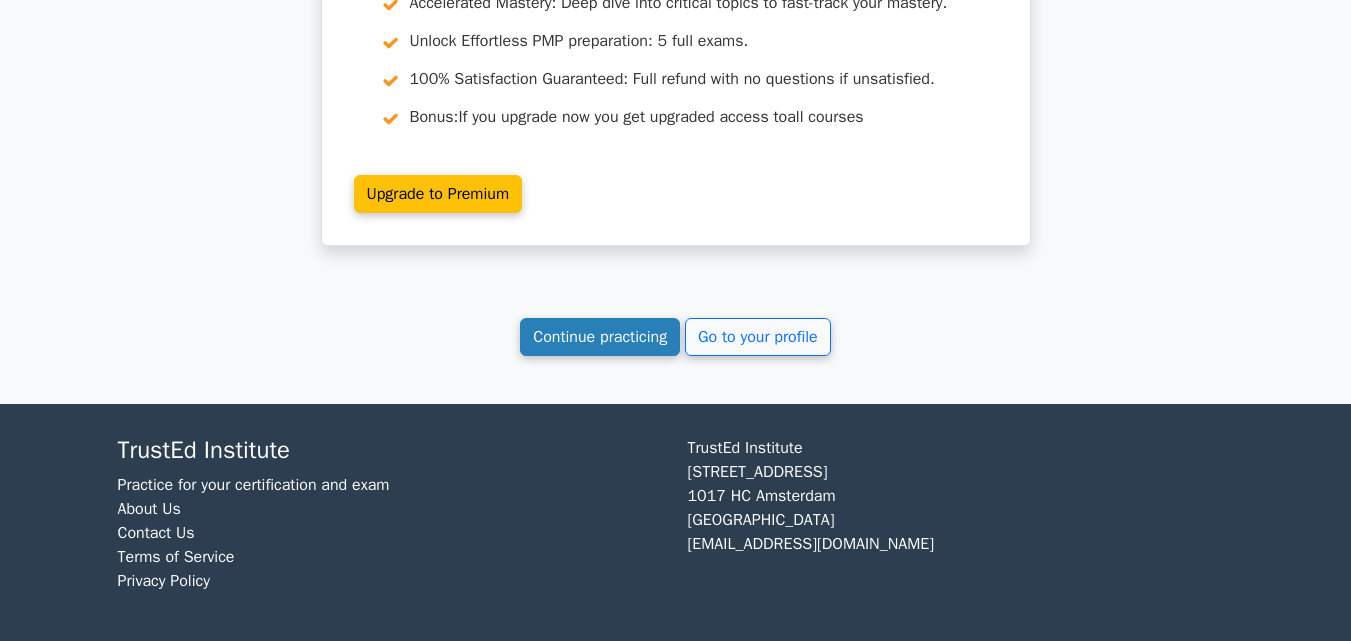 click on "Continue practicing" at bounding box center (600, 337) 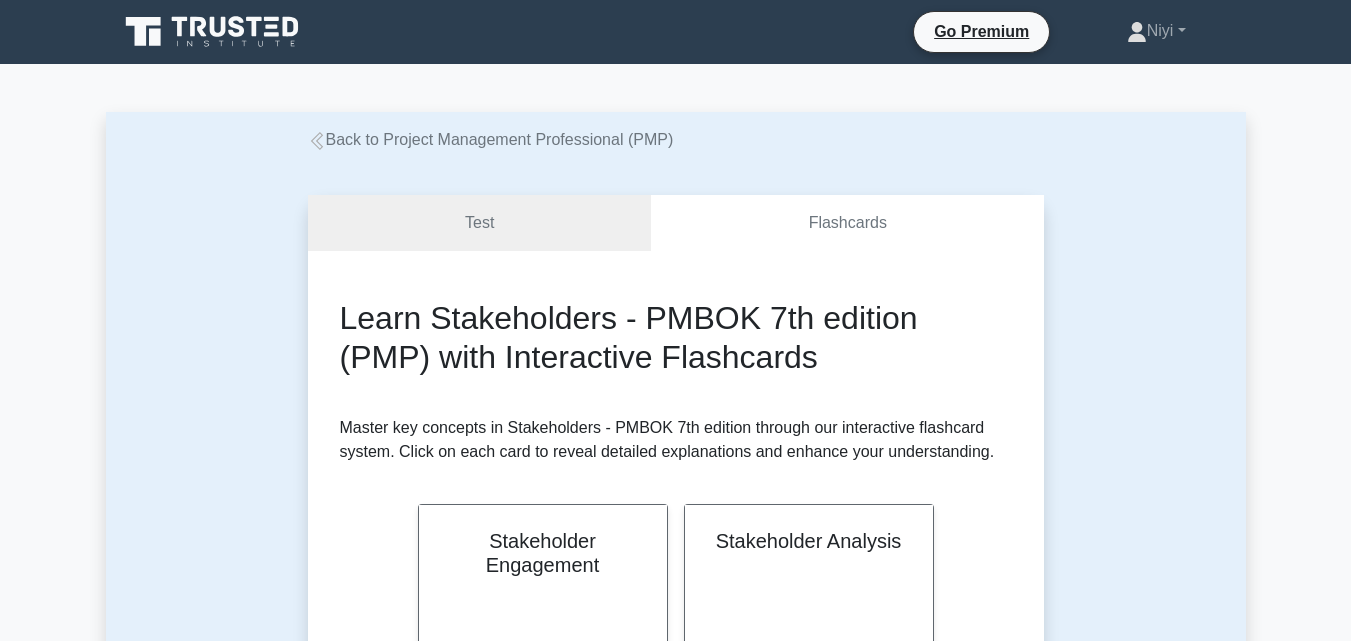scroll, scrollTop: 0, scrollLeft: 0, axis: both 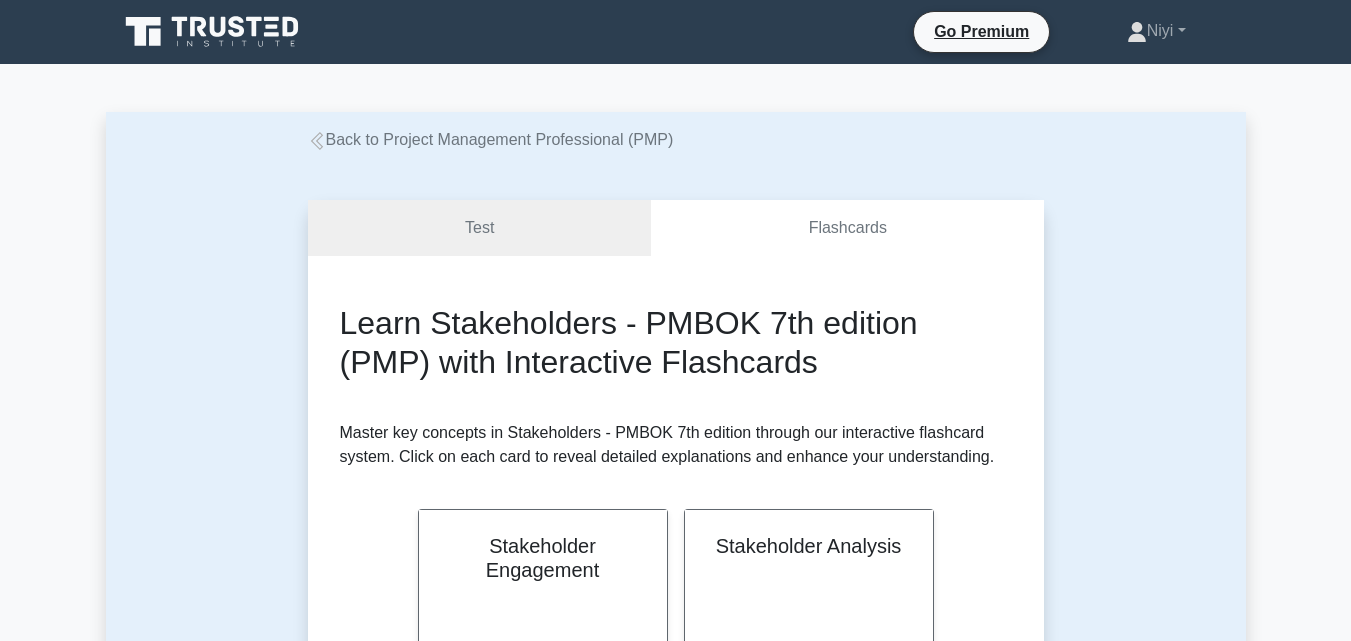 drag, startPoint x: 1357, startPoint y: 55, endPoint x: 1365, endPoint y: -23, distance: 78.40918 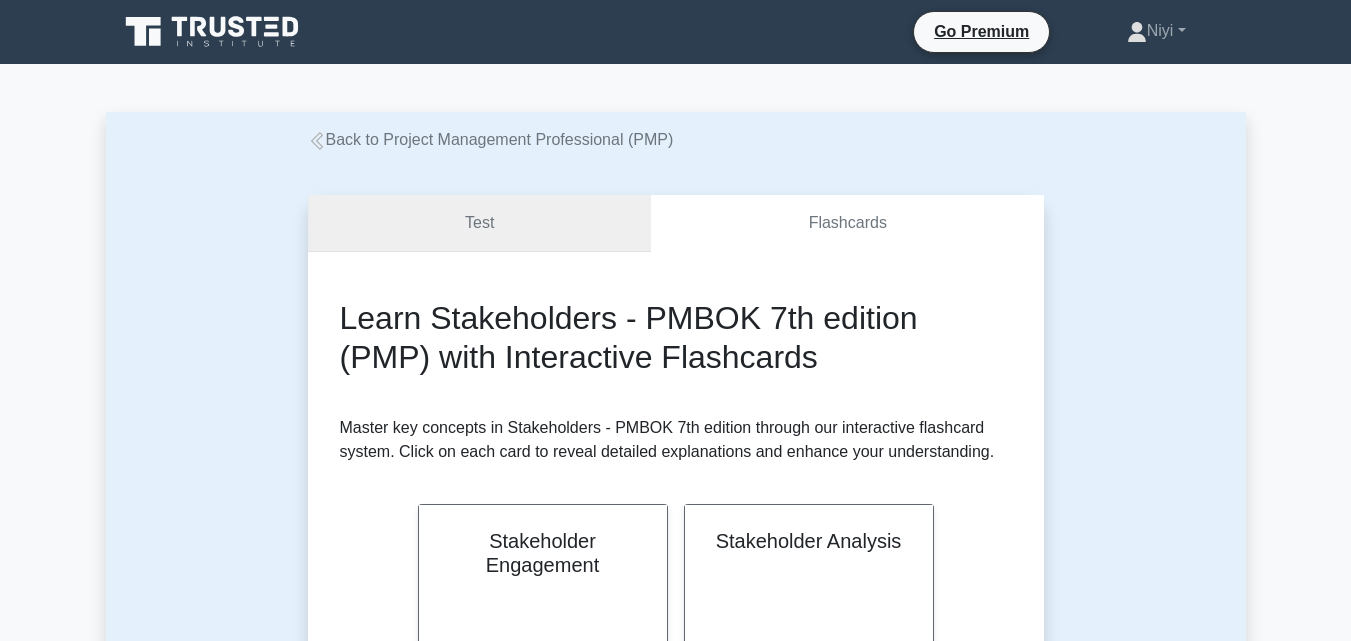 click on "Test" at bounding box center [480, 223] 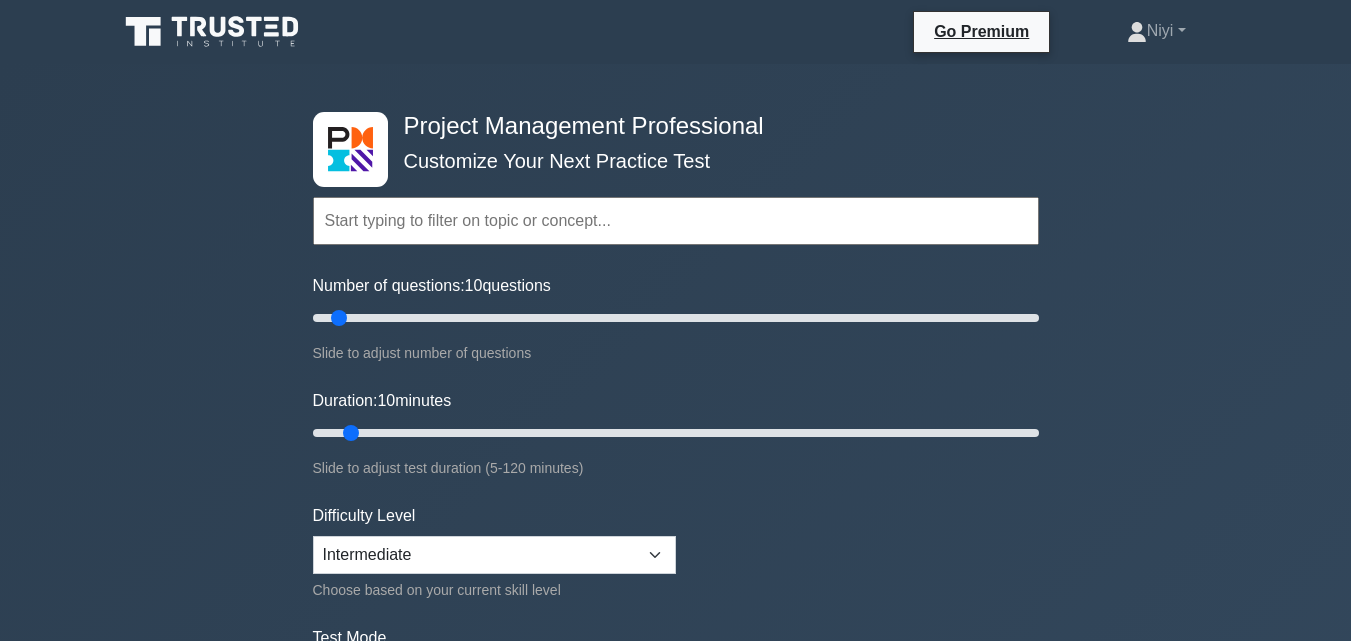 scroll, scrollTop: 0, scrollLeft: 0, axis: both 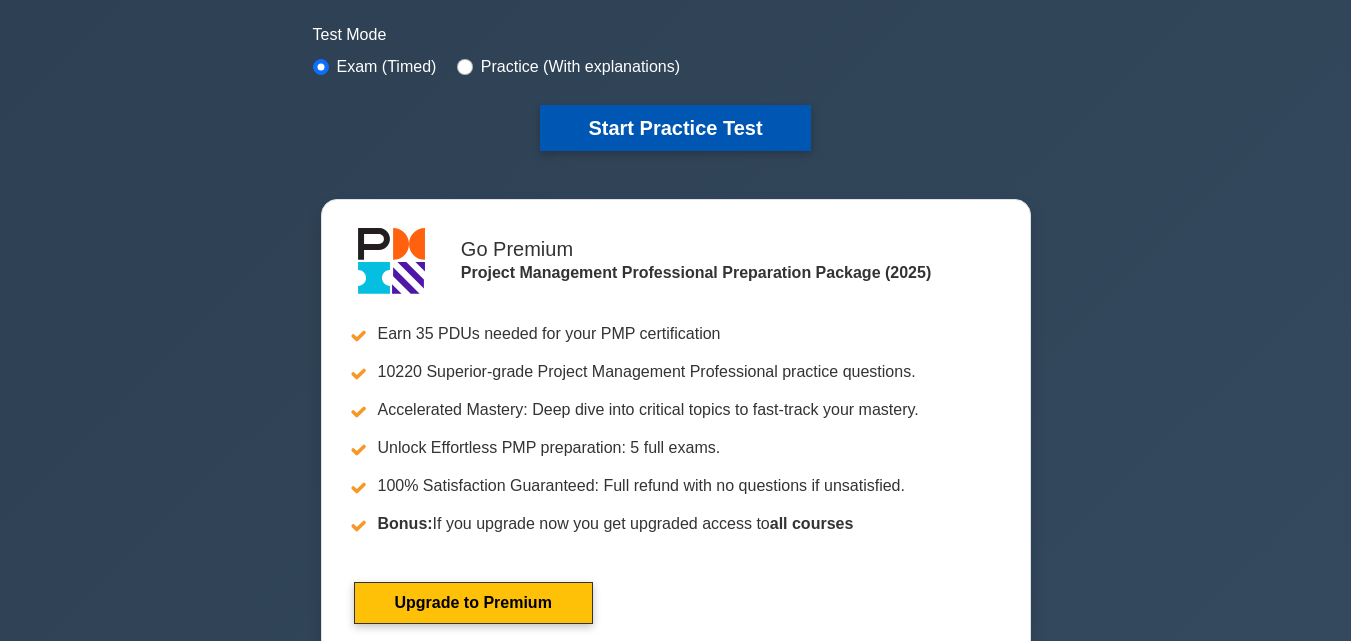 click on "Start Practice Test" at bounding box center (675, 128) 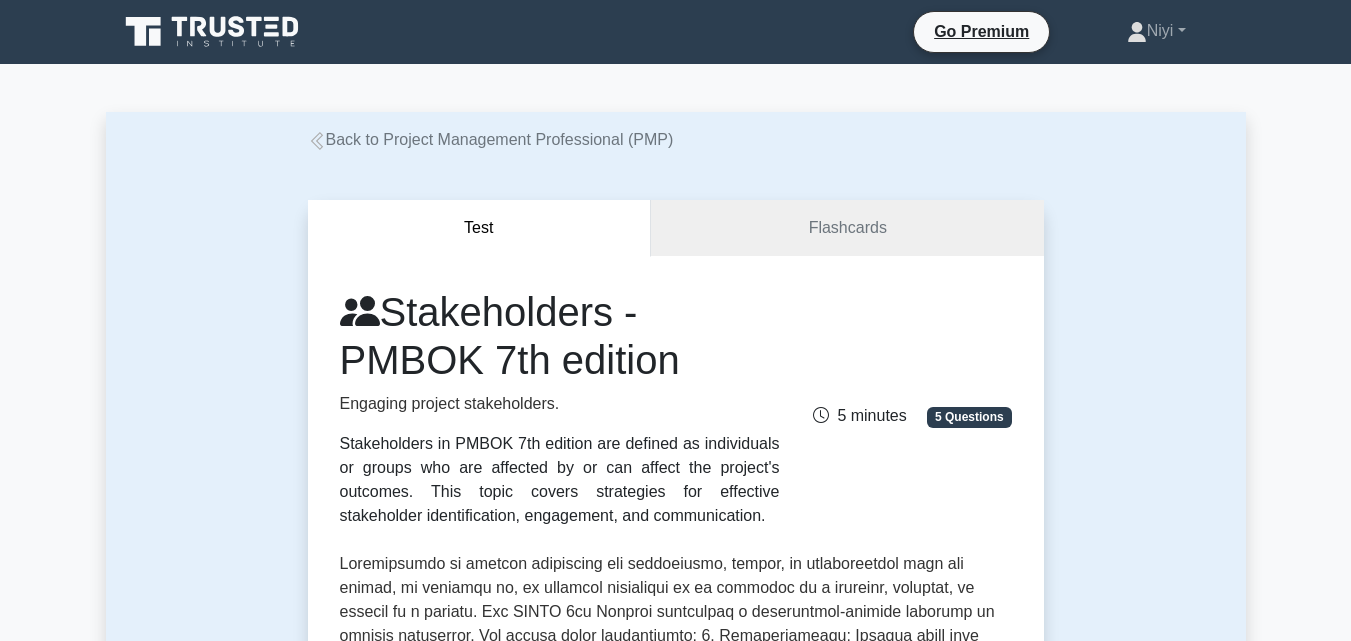 scroll, scrollTop: 0, scrollLeft: 0, axis: both 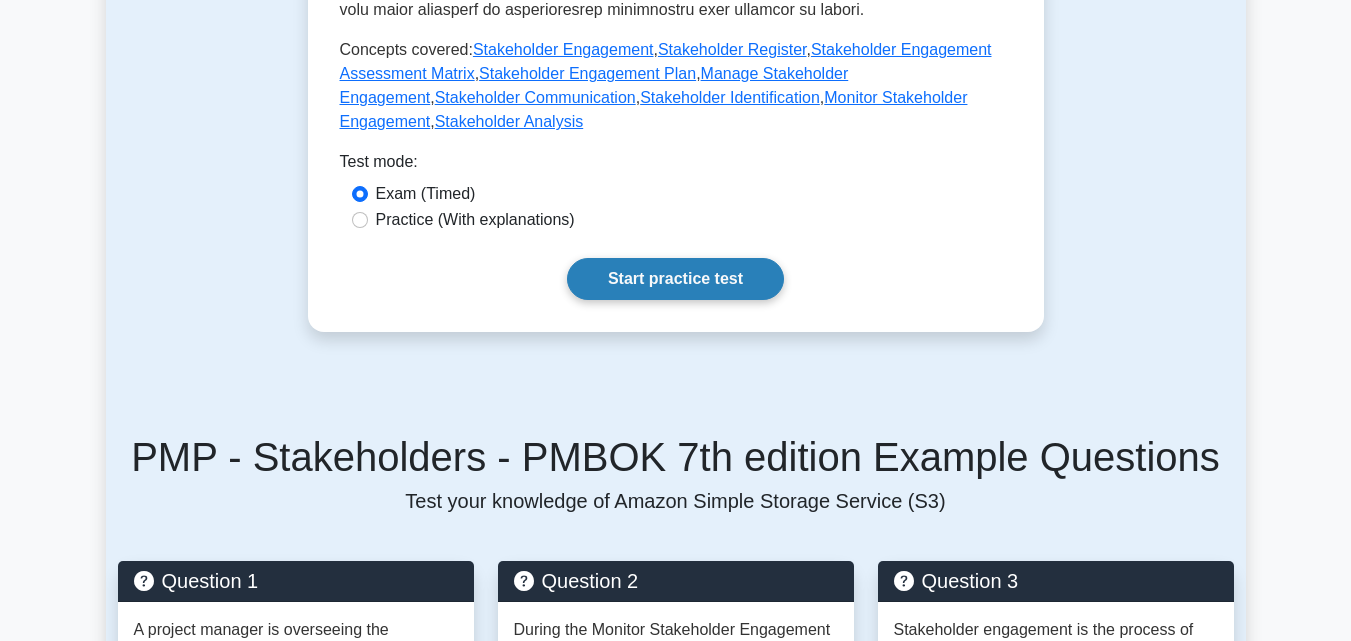 click on "Start practice test" at bounding box center [675, 279] 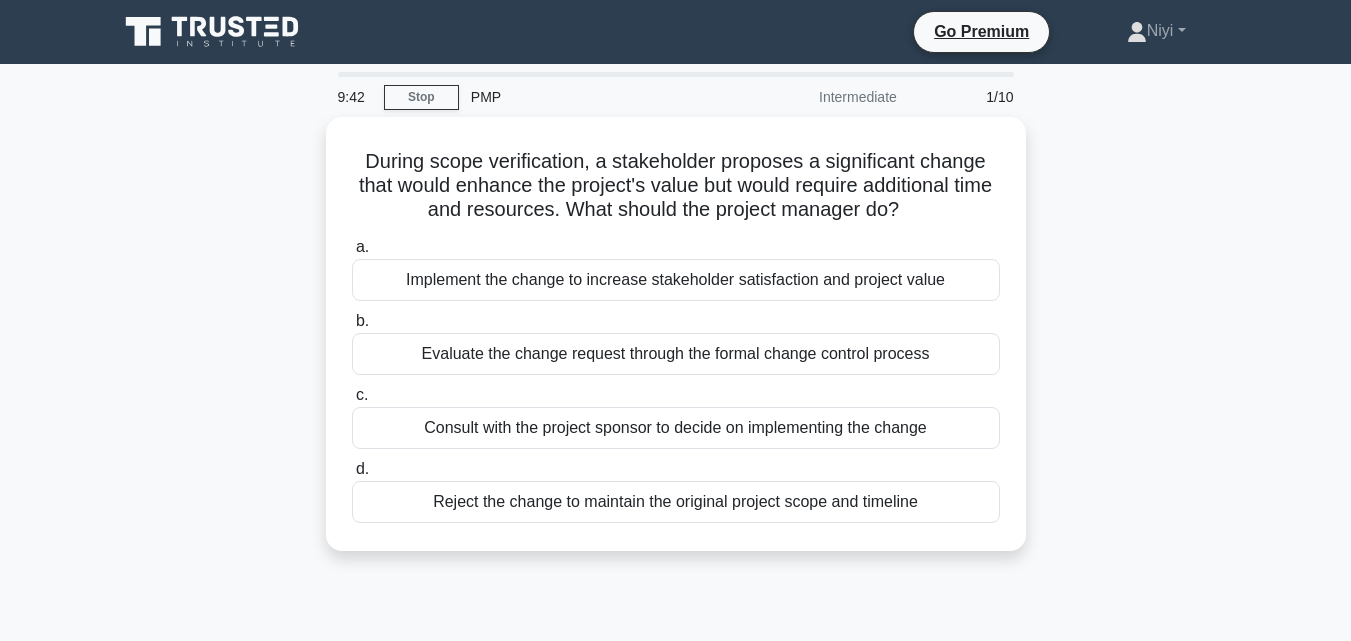 scroll, scrollTop: 0, scrollLeft: 0, axis: both 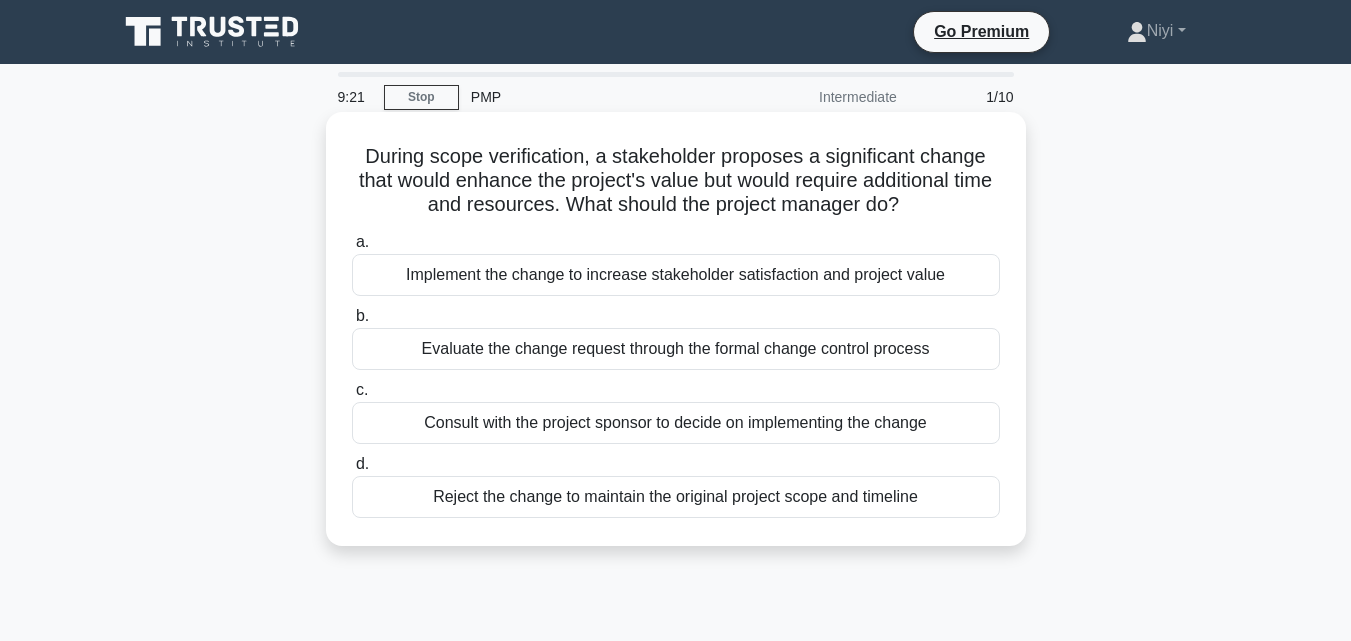 click on "Evaluate the change request through the formal change control process" at bounding box center [676, 349] 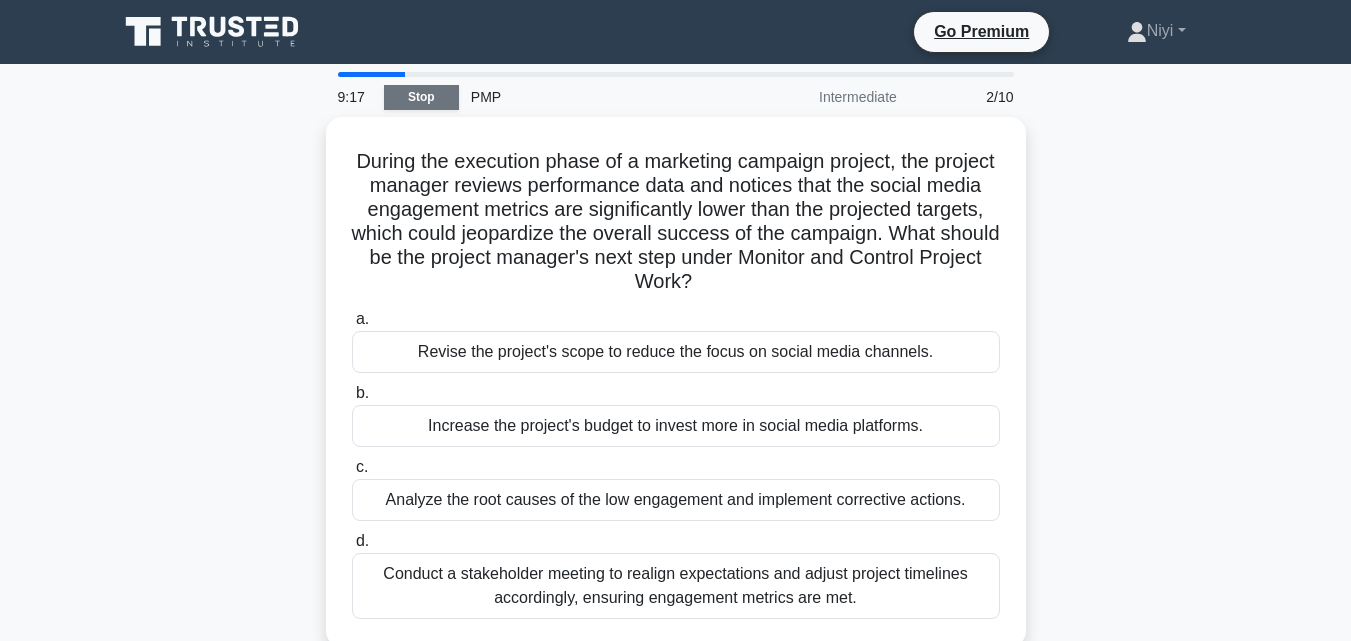 click on "Stop" at bounding box center [421, 97] 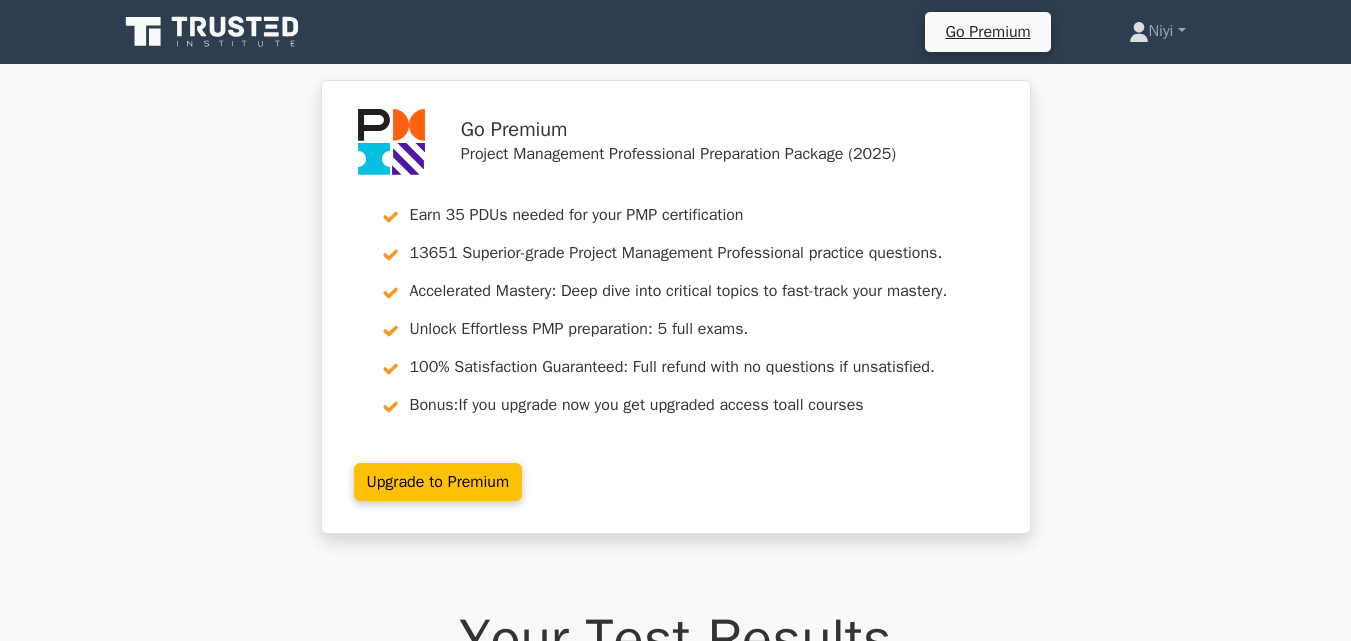 scroll, scrollTop: 0, scrollLeft: 0, axis: both 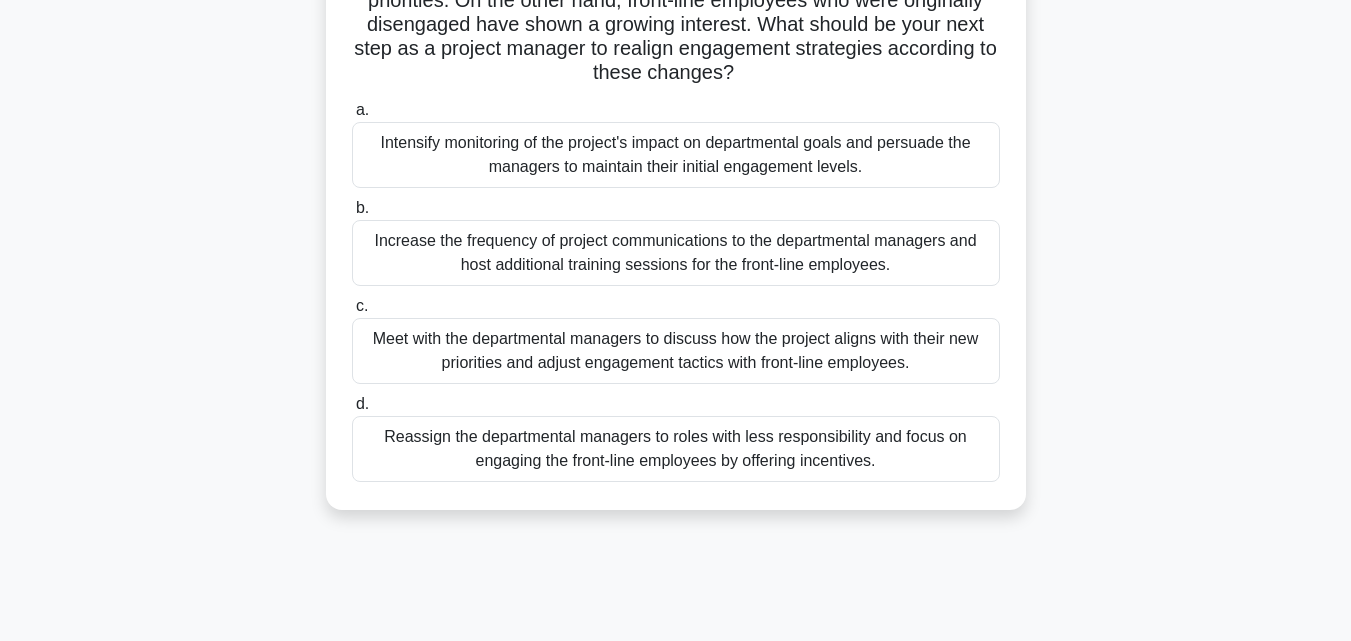 click on "Meet with the departmental managers to discuss how the project aligns with their new priorities and adjust engagement tactics with front-line employees." at bounding box center [676, 351] 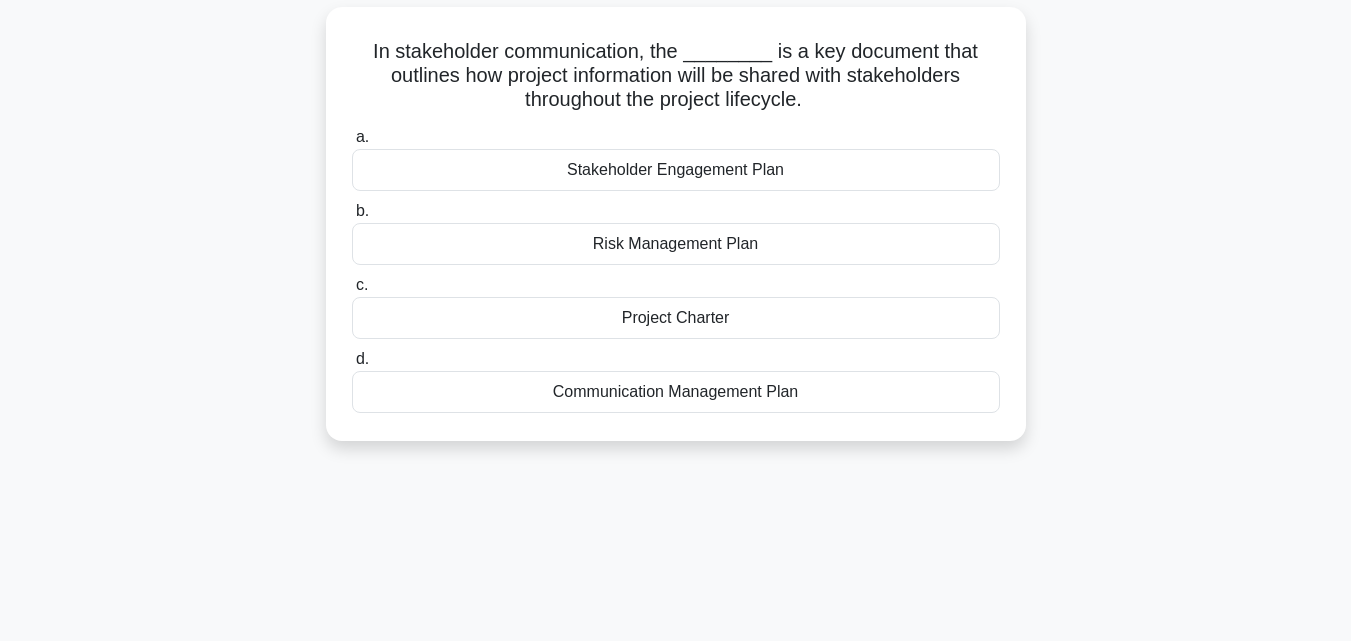 scroll, scrollTop: 0, scrollLeft: 0, axis: both 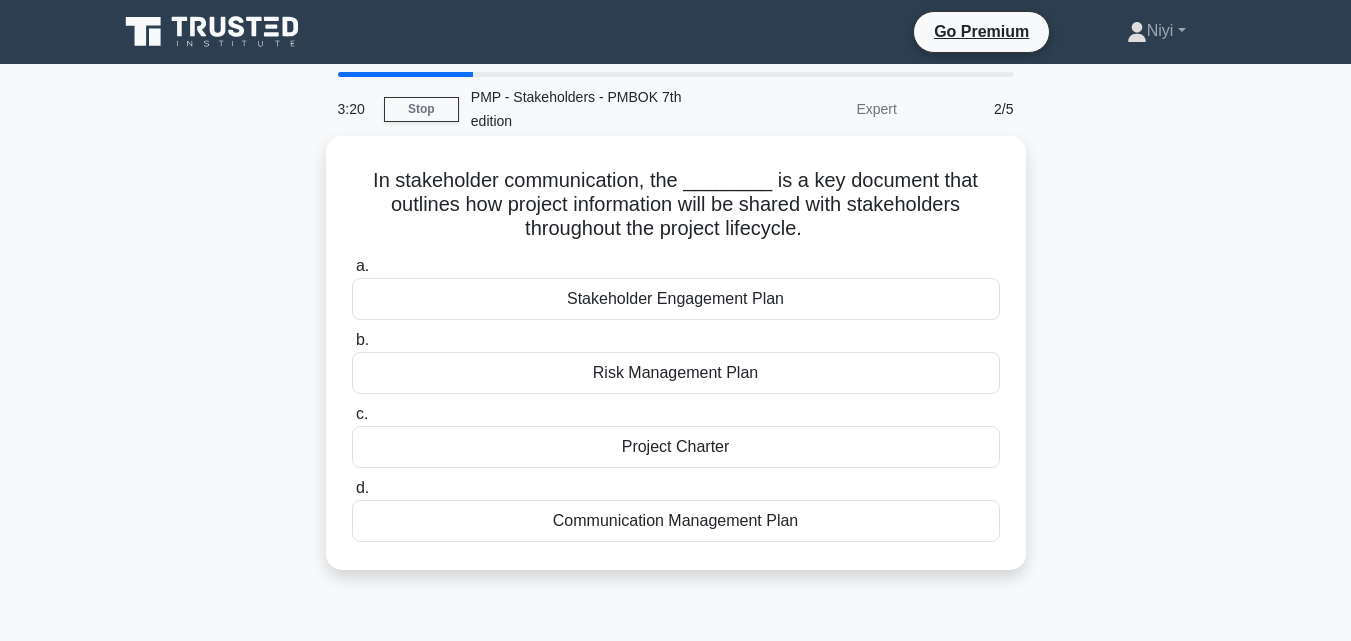 click on "Project Charter" at bounding box center (676, 447) 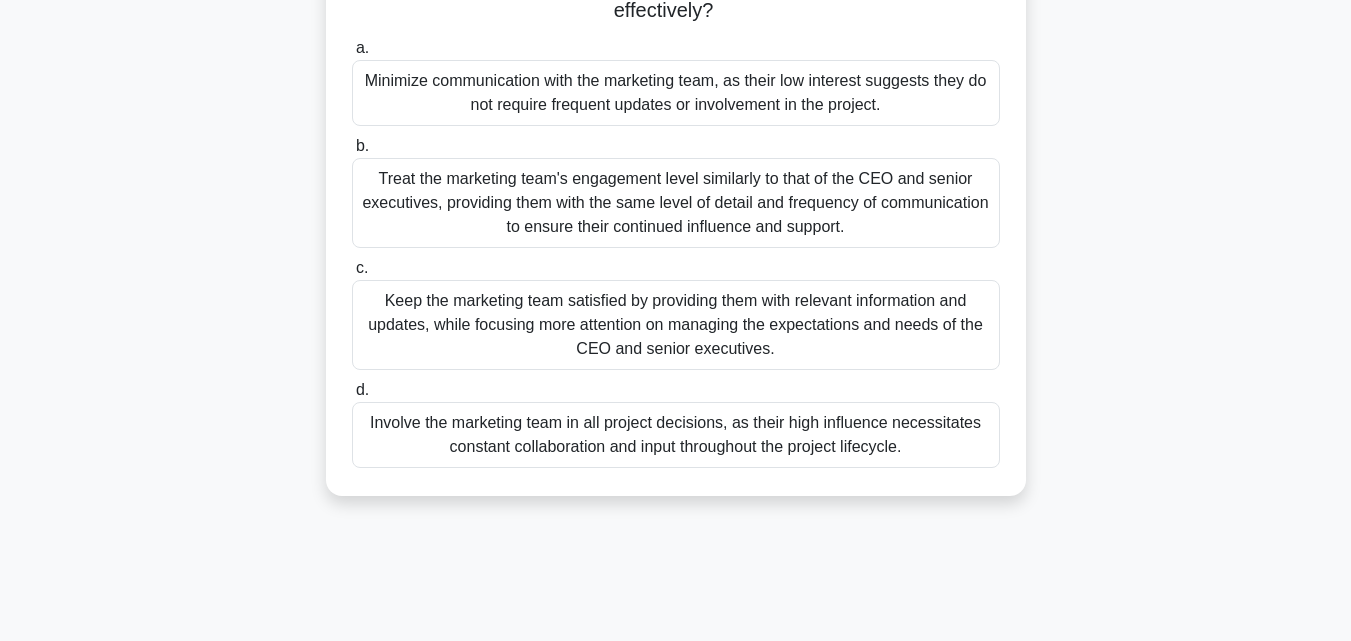 scroll, scrollTop: 335, scrollLeft: 0, axis: vertical 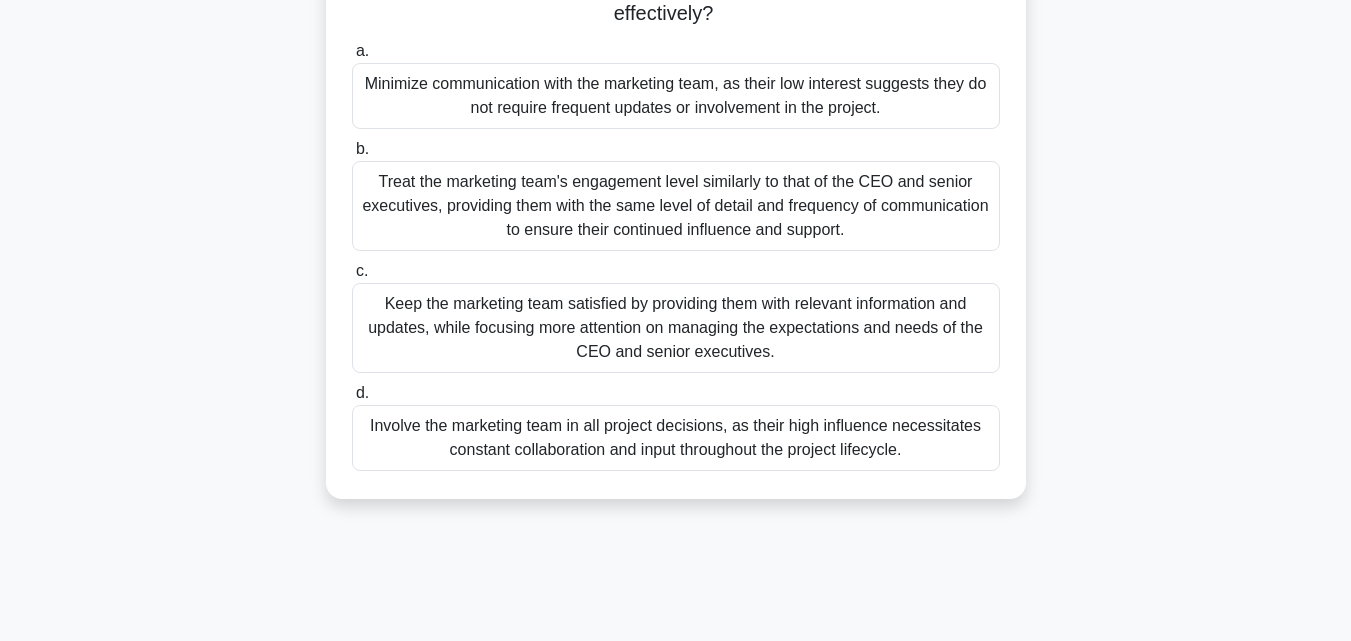 click on "Keep the marketing team satisfied by providing them with relevant information and updates, while focusing more attention on managing the expectations and needs of the CEO and senior executives." at bounding box center [676, 328] 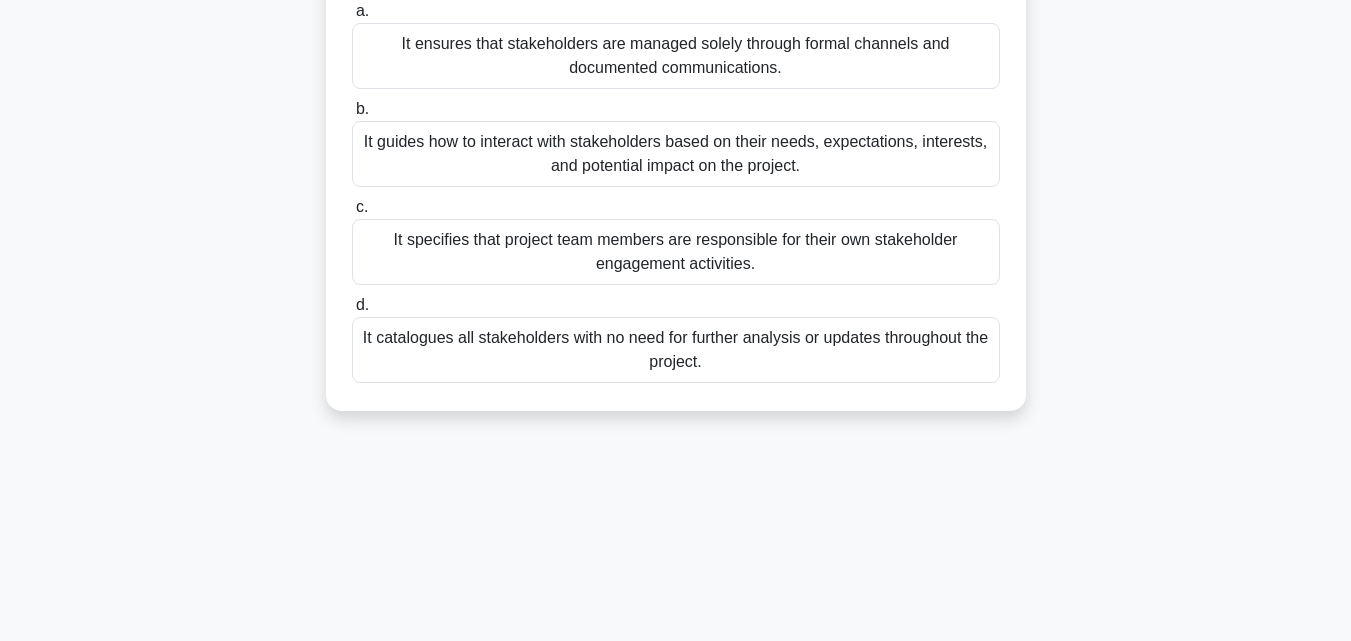 scroll, scrollTop: 0, scrollLeft: 0, axis: both 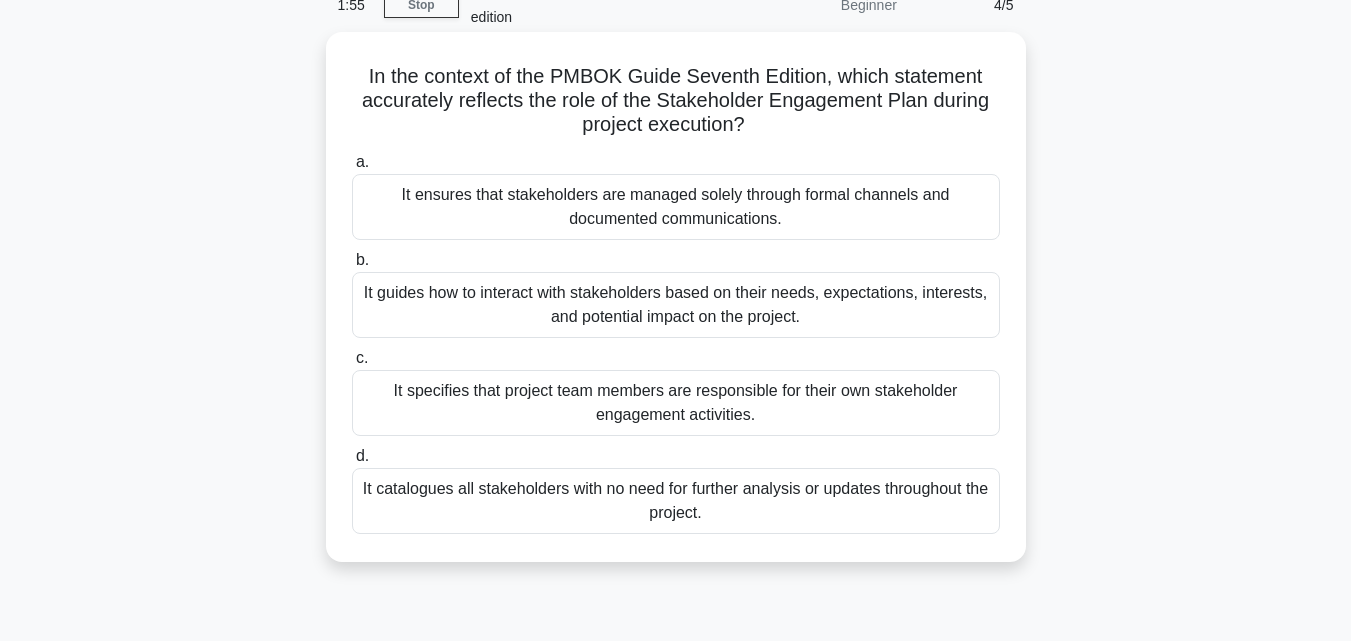 click on "It guides how to interact with stakeholders based on their needs, expectations, interests, and potential impact on the project." at bounding box center [676, 305] 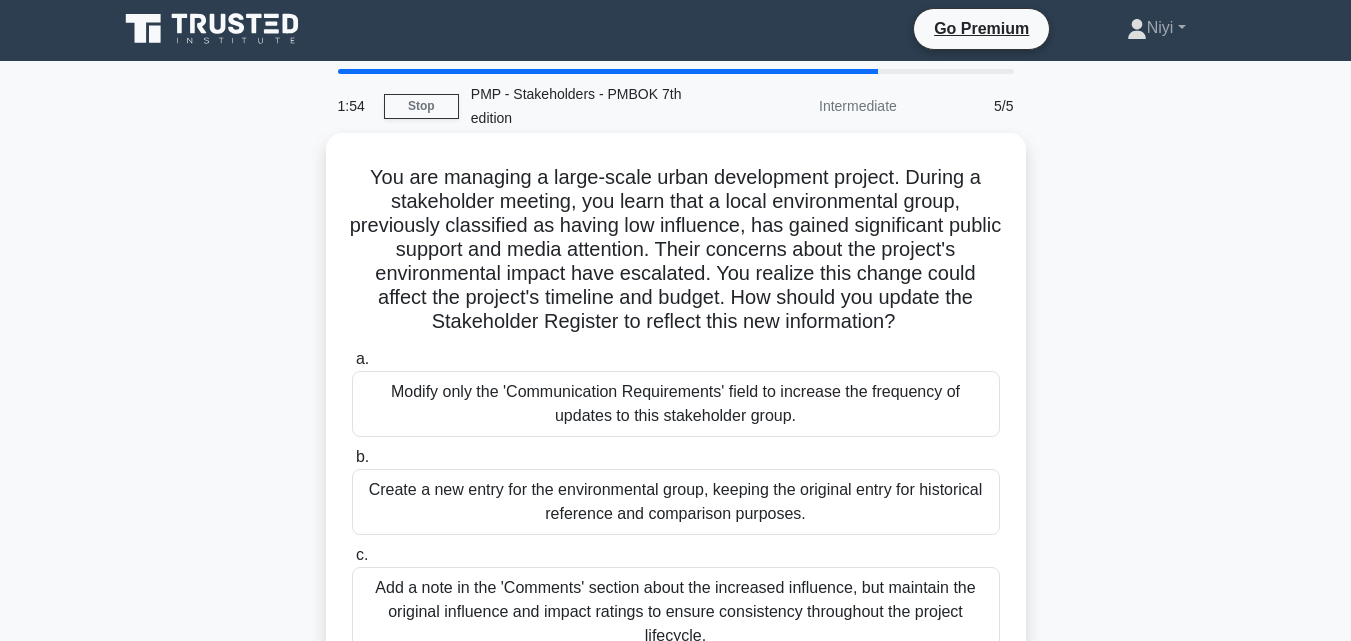 scroll, scrollTop: 0, scrollLeft: 0, axis: both 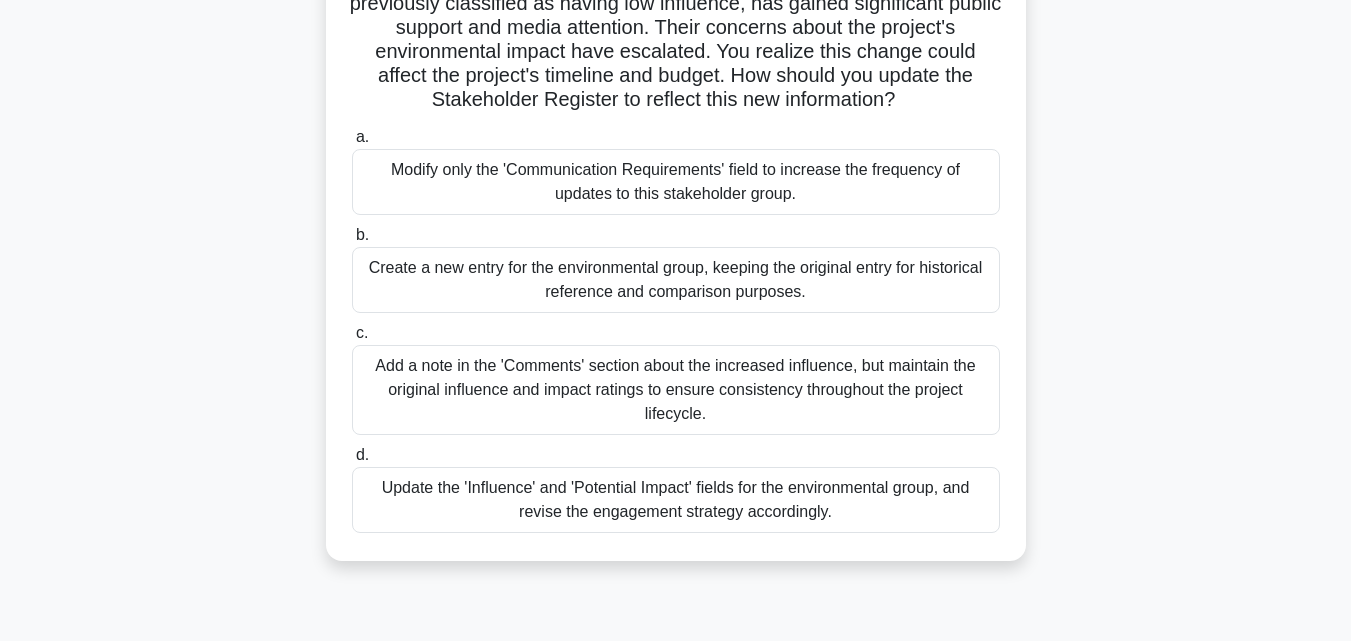click on "Update the 'Influence' and 'Potential Impact' fields for the environmental group, and revise the engagement strategy accordingly." at bounding box center (676, 500) 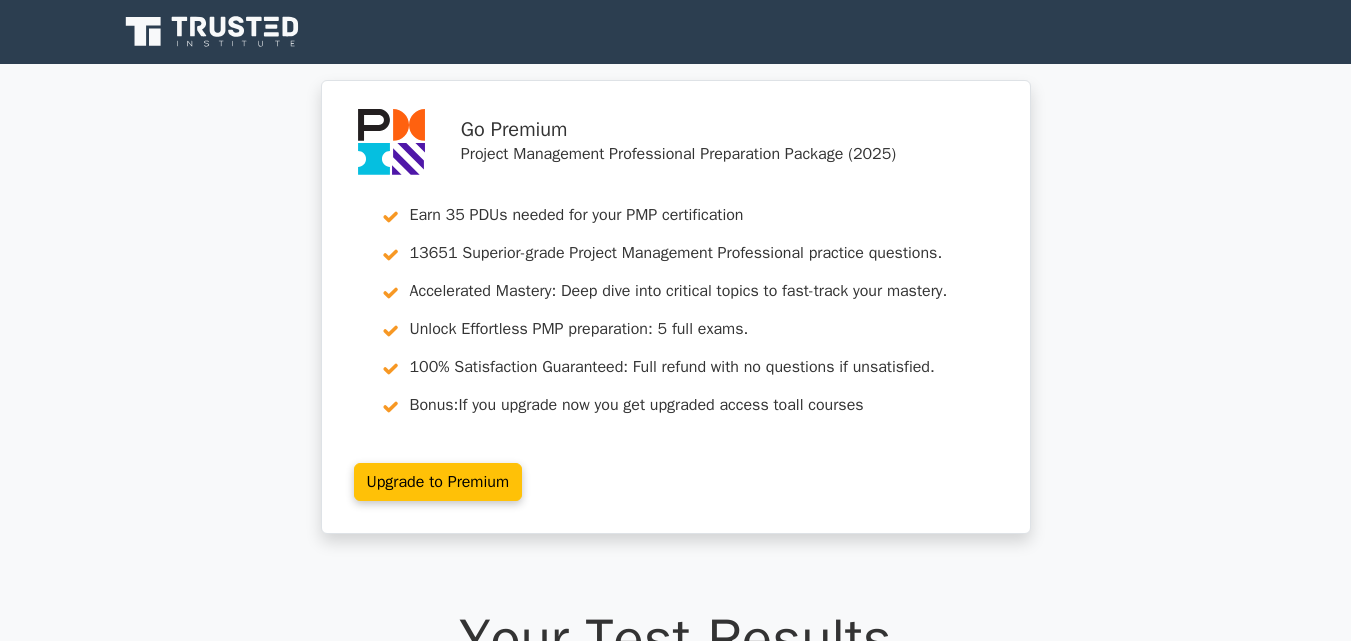 scroll, scrollTop: 0, scrollLeft: 0, axis: both 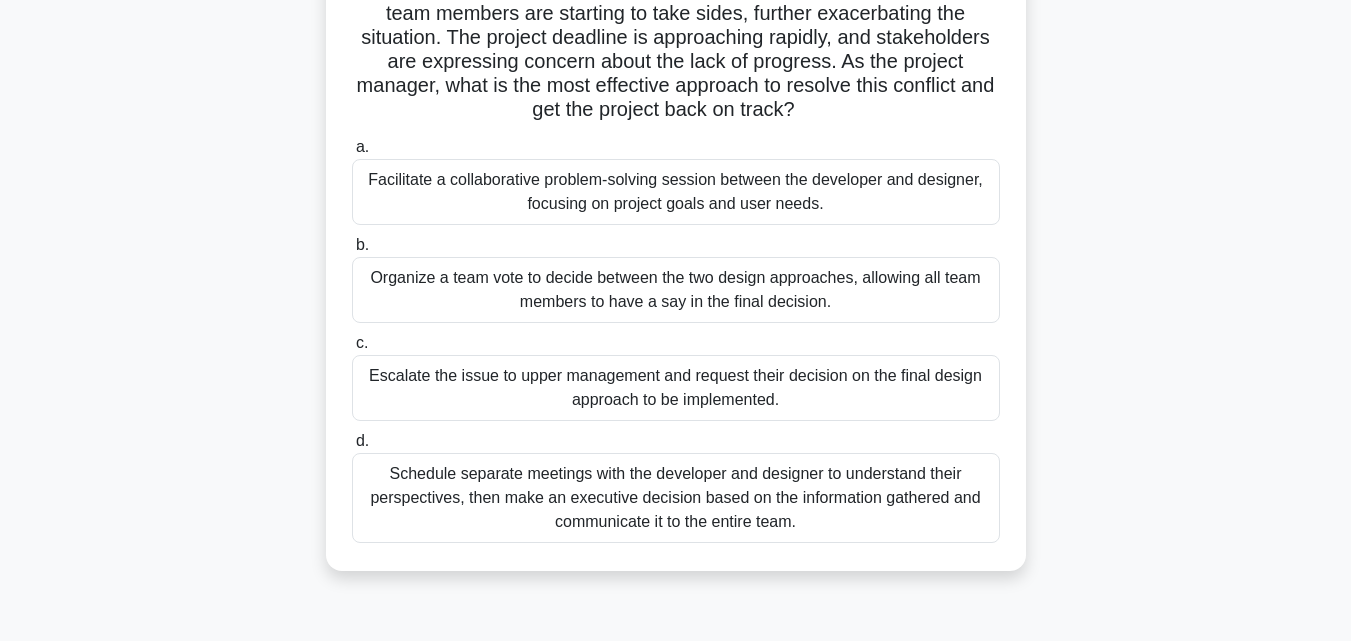 click on "Facilitate a collaborative problem-solving session between the developer and designer, focusing on project goals and user needs." at bounding box center [676, 192] 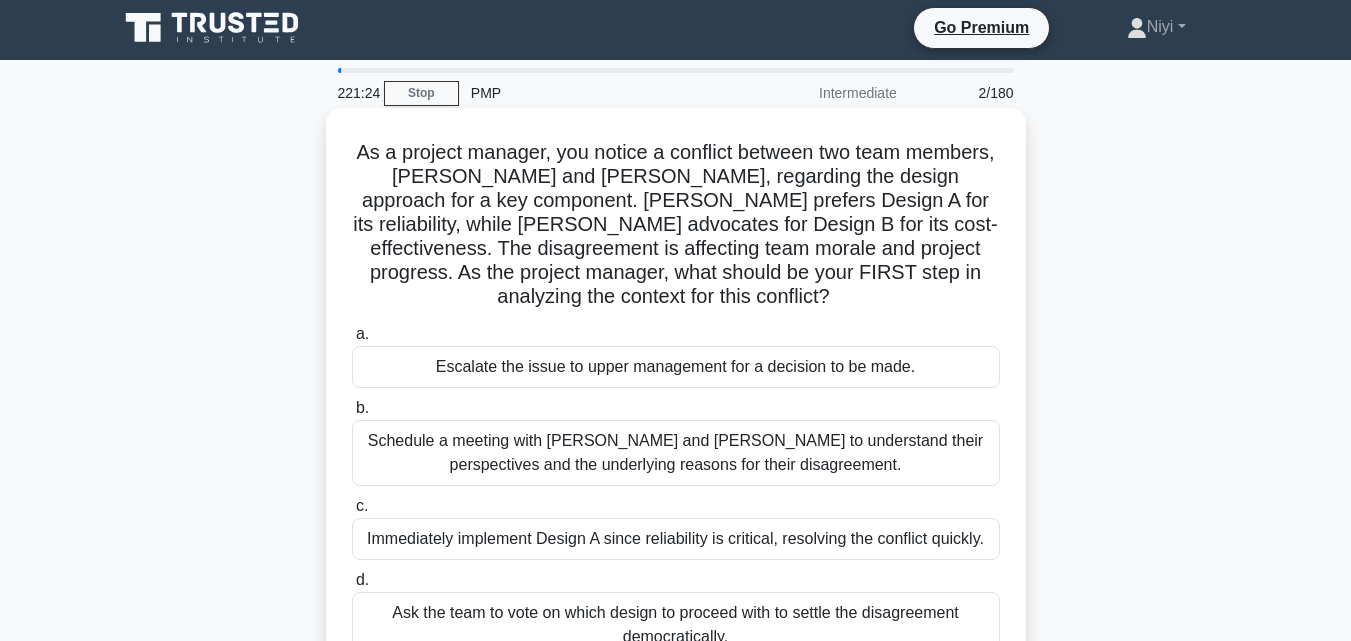scroll, scrollTop: 0, scrollLeft: 0, axis: both 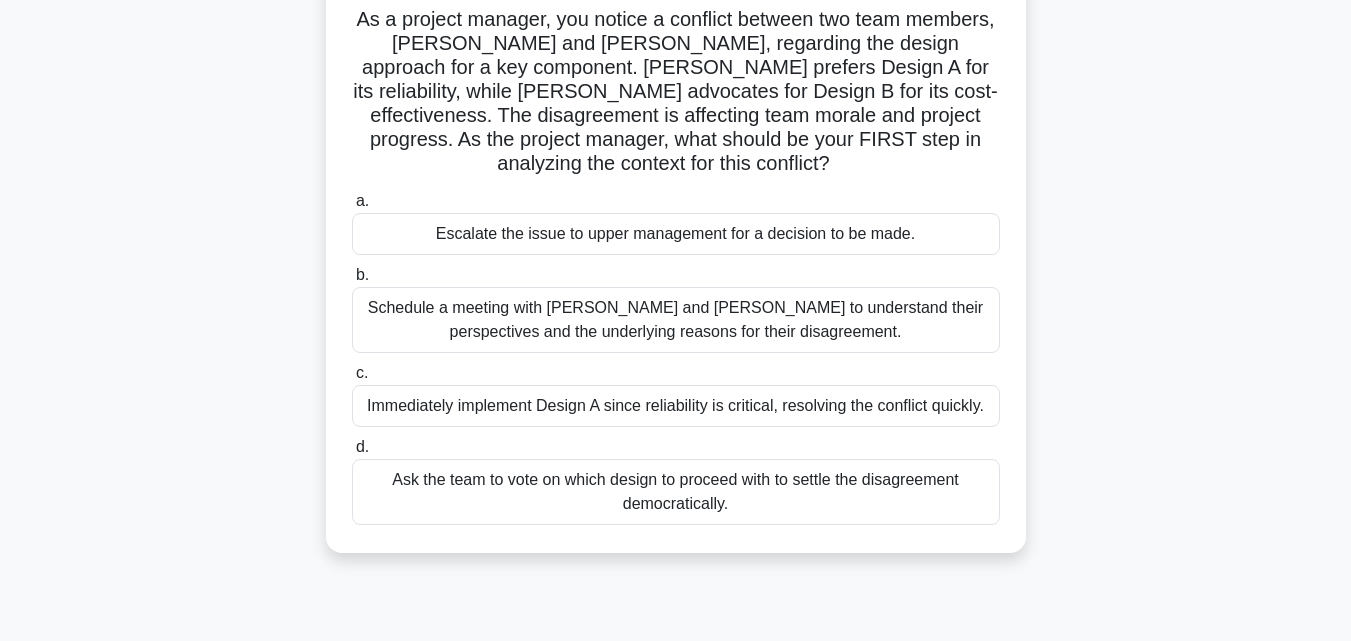 click on "Schedule a meeting with [PERSON_NAME] and [PERSON_NAME] to understand their perspectives and the underlying reasons for their disagreement." at bounding box center (676, 320) 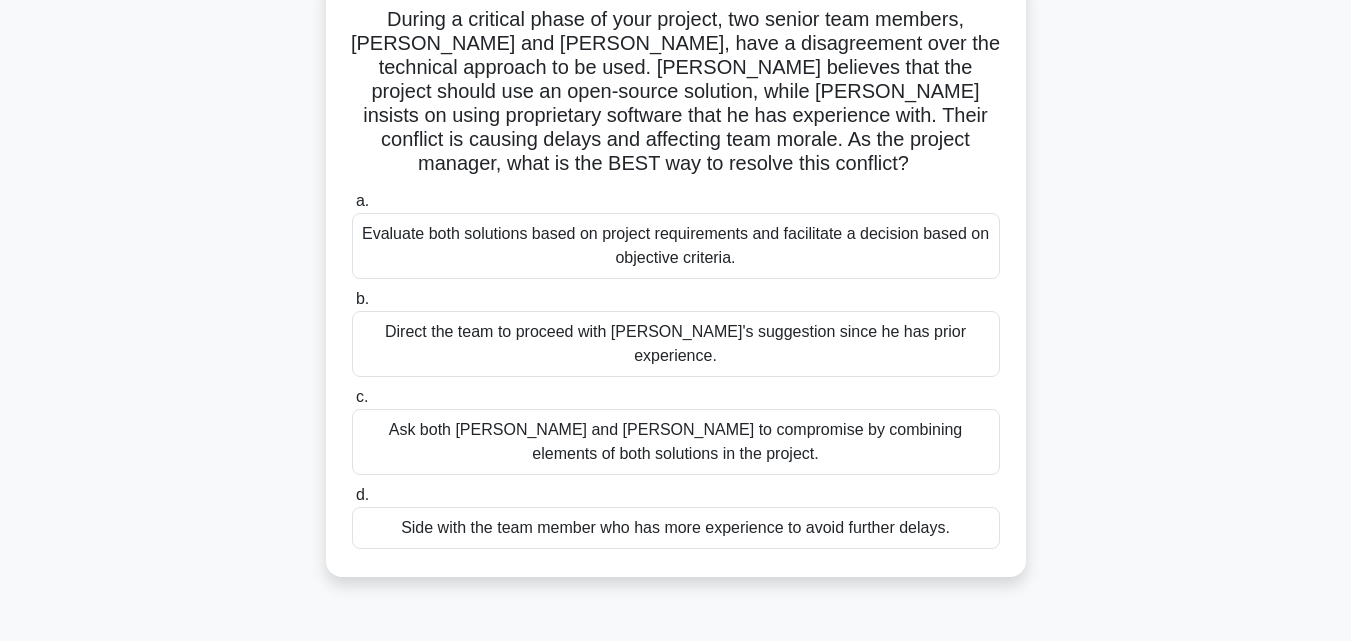 scroll, scrollTop: 0, scrollLeft: 0, axis: both 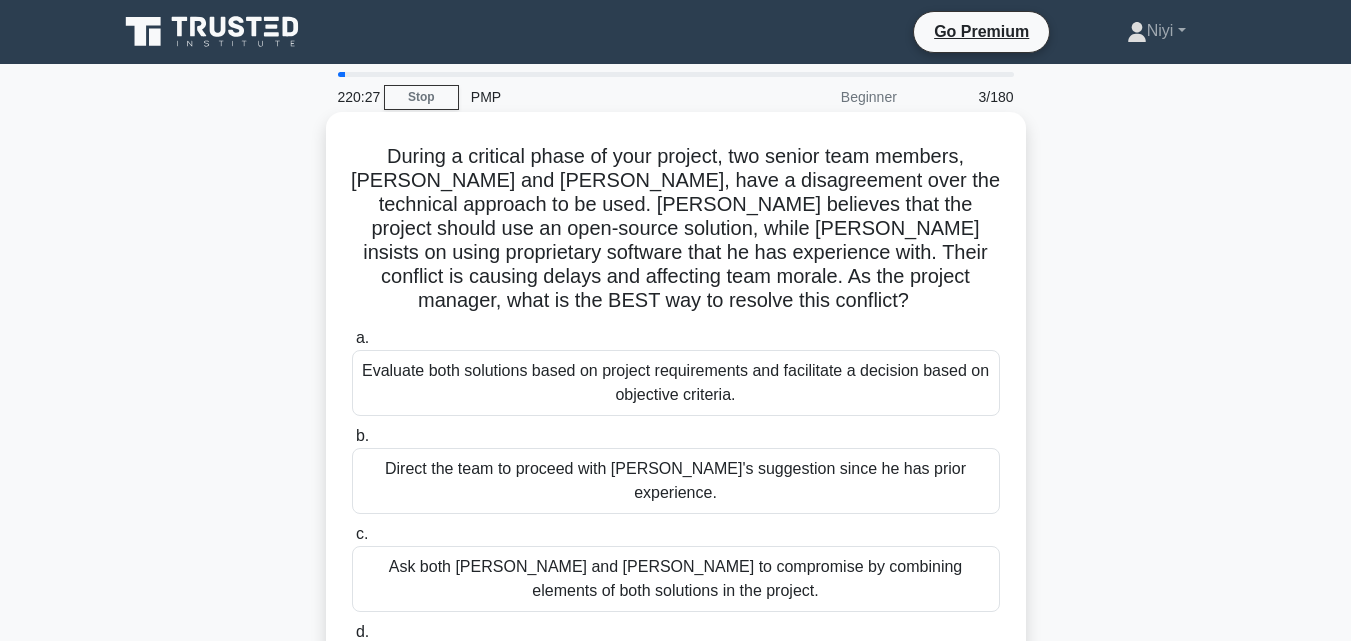 click on "Evaluate both solutions based on project requirements and facilitate a decision based on objective criteria." at bounding box center [676, 383] 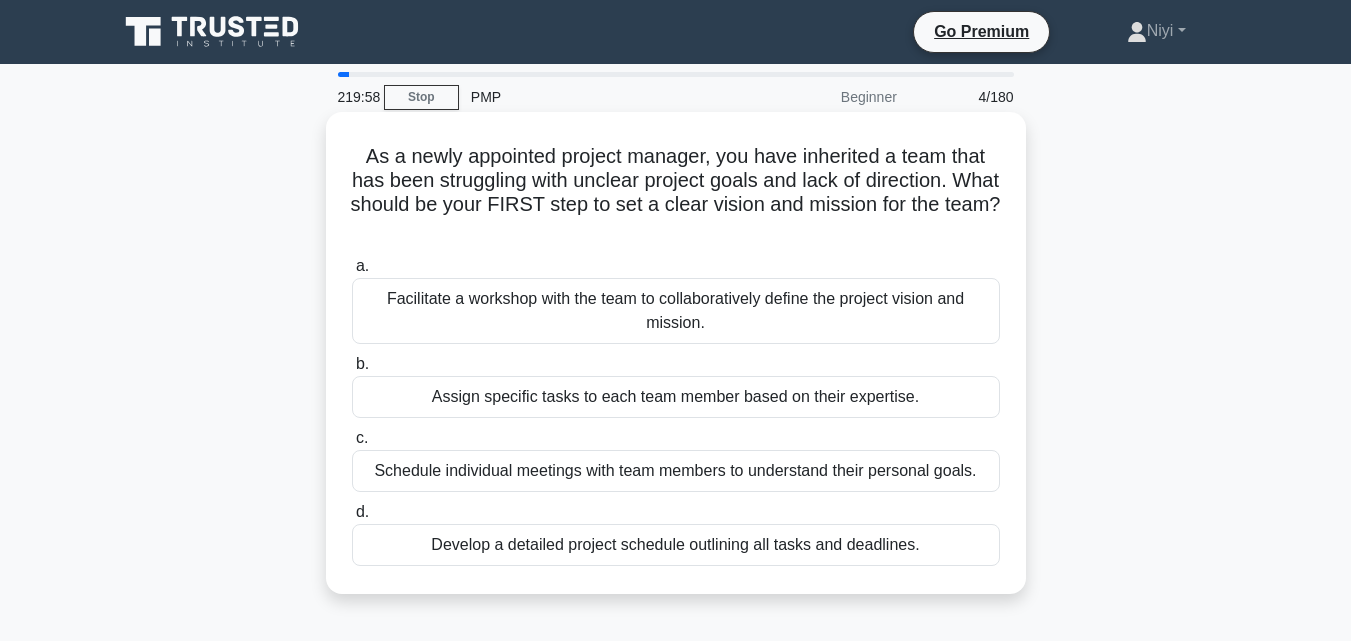 click on "Develop a detailed project schedule outlining all tasks and deadlines." at bounding box center [676, 545] 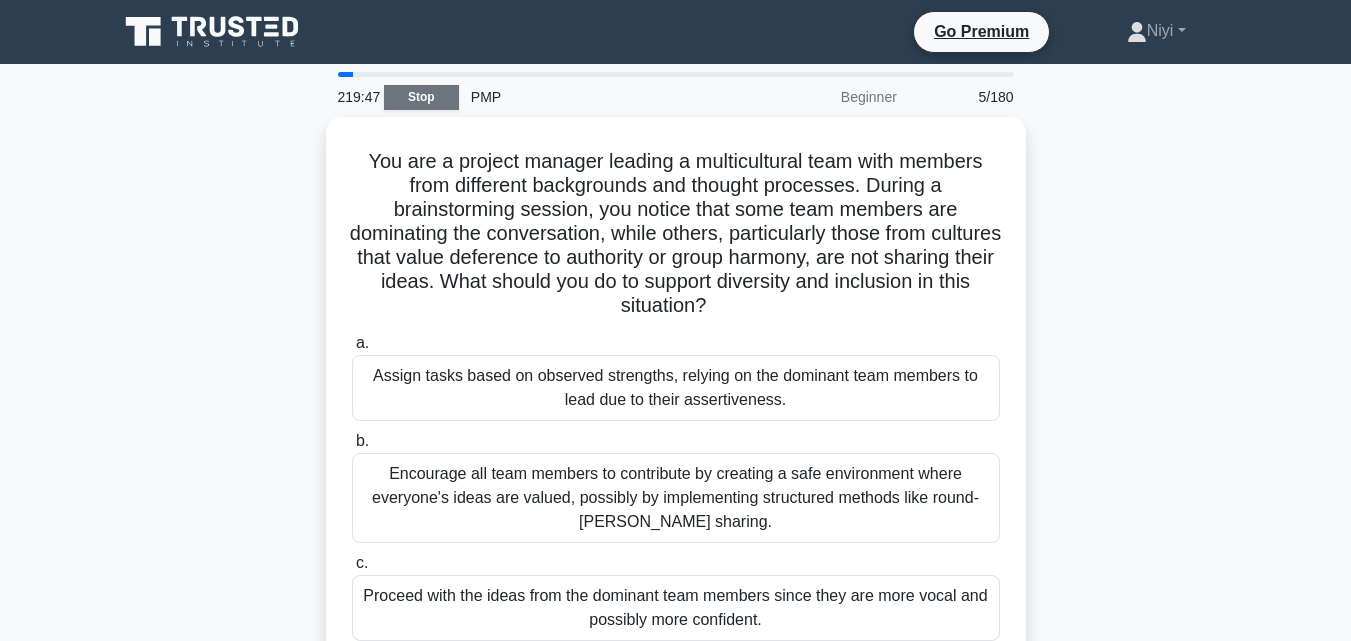 click on "Stop" at bounding box center (421, 97) 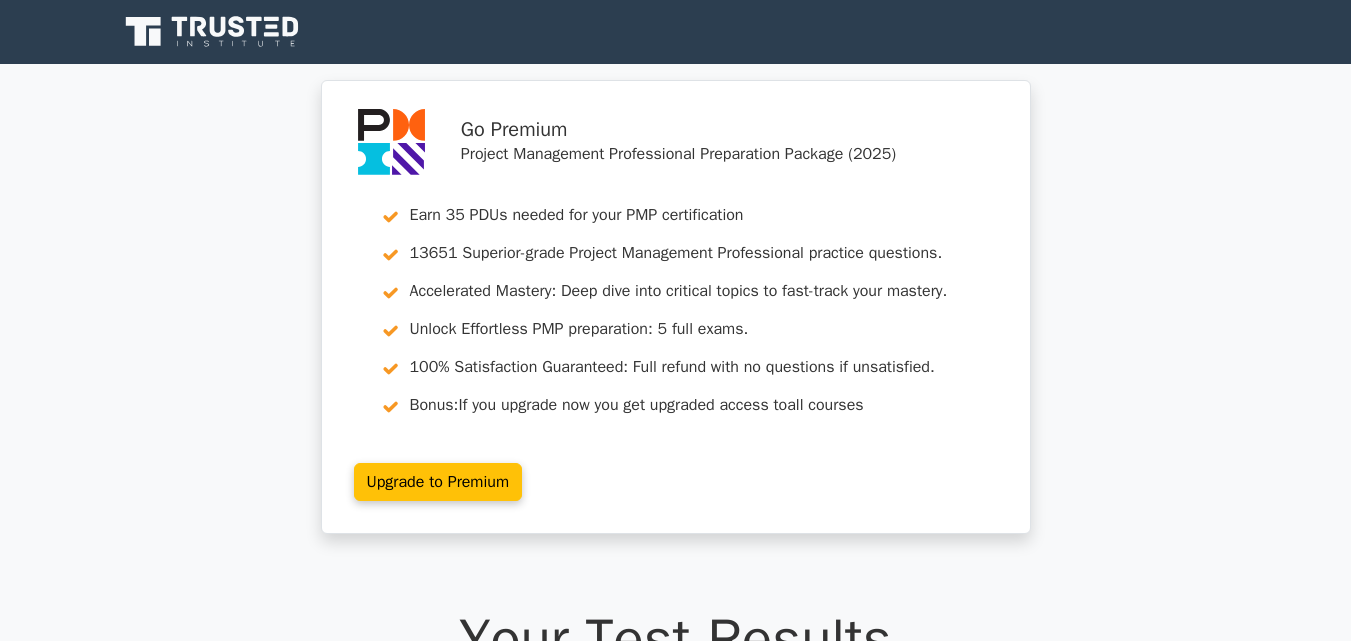 scroll, scrollTop: 0, scrollLeft: 0, axis: both 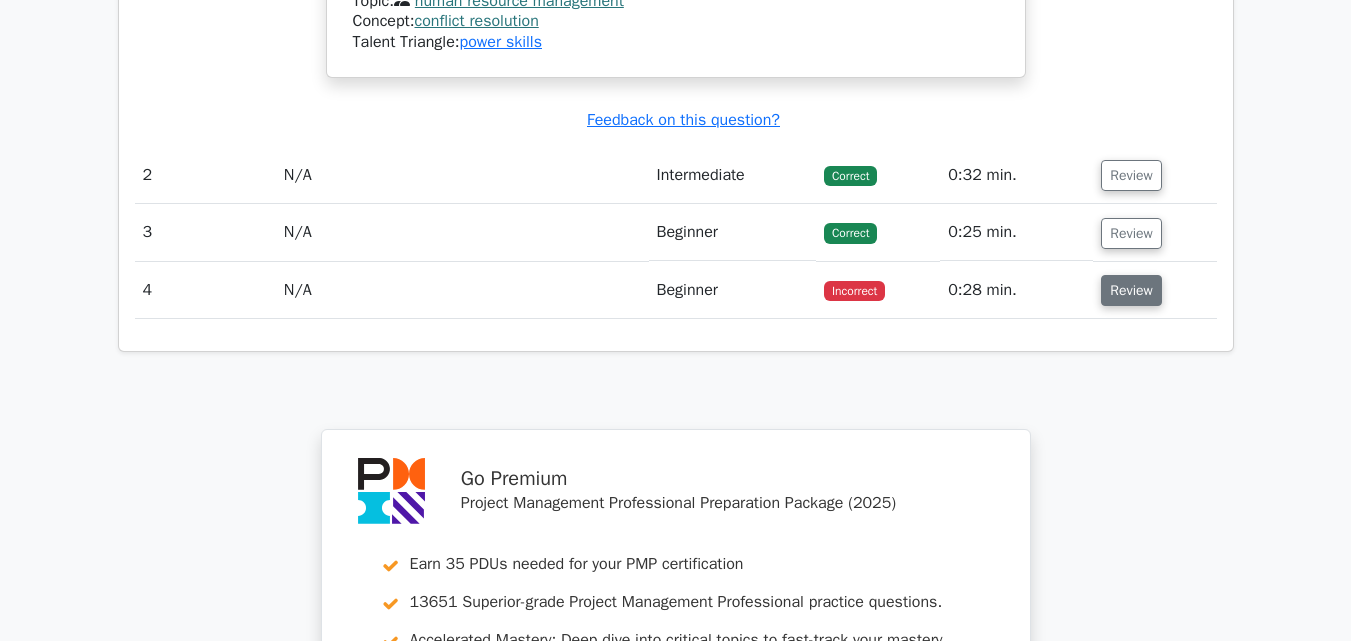 click on "Review" at bounding box center (1131, 290) 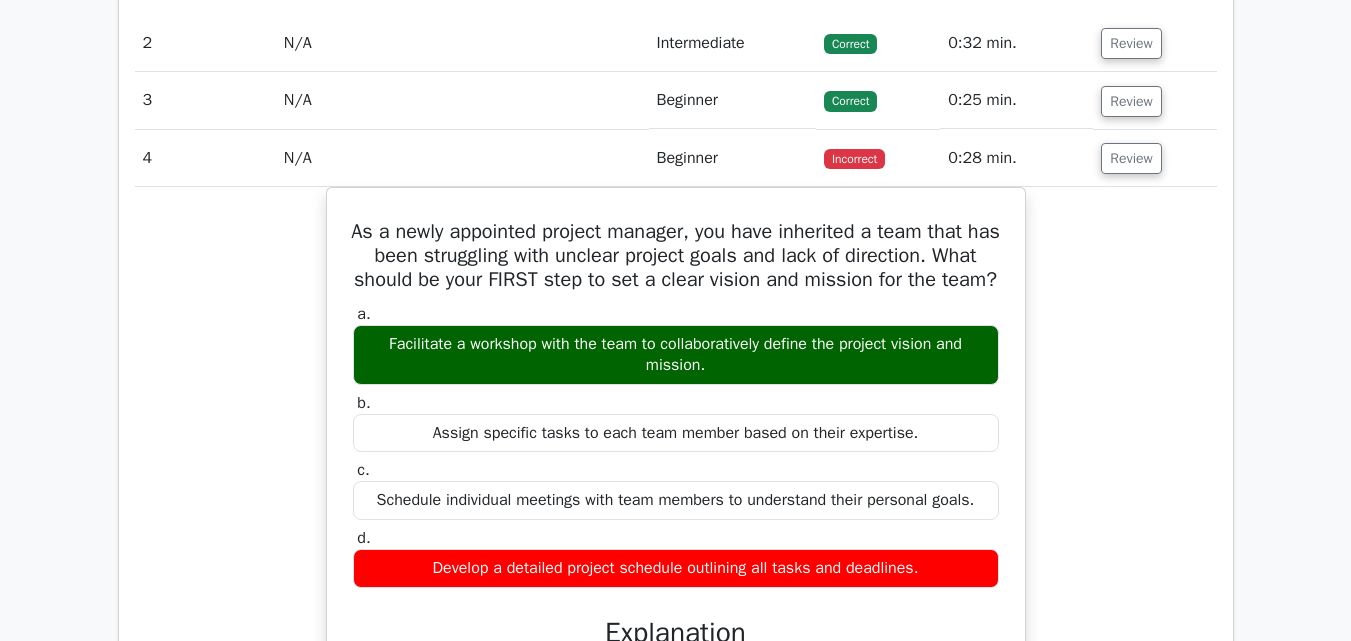 scroll, scrollTop: 3439, scrollLeft: 0, axis: vertical 